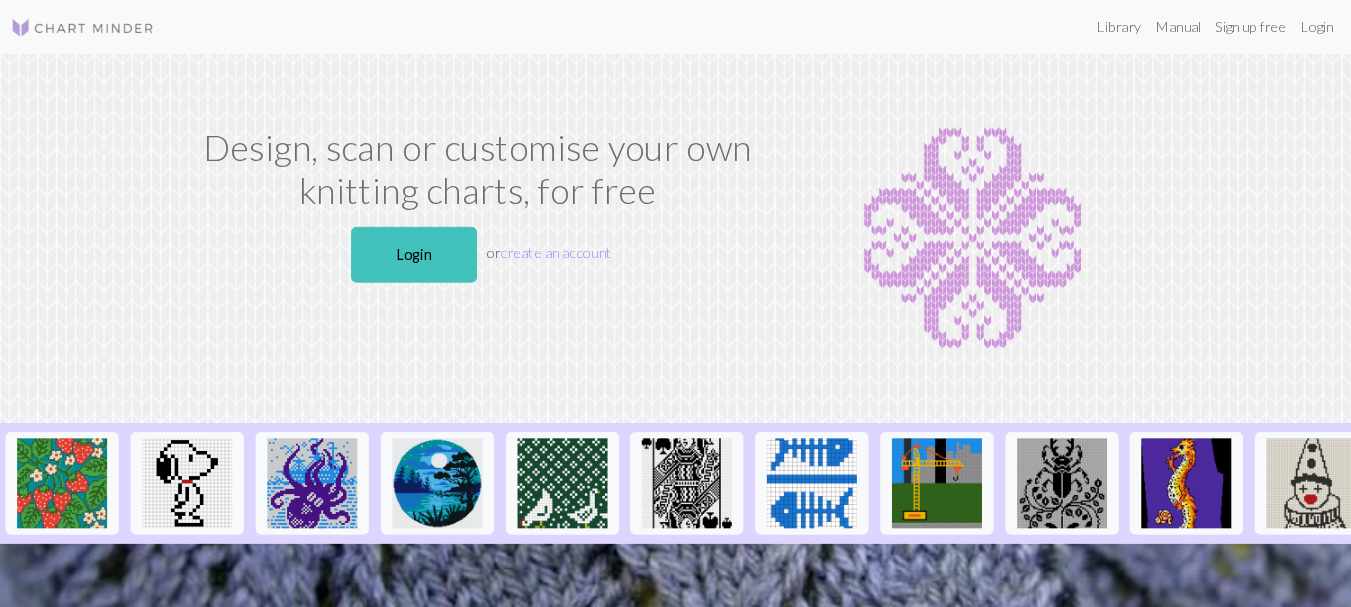 scroll, scrollTop: 0, scrollLeft: 0, axis: both 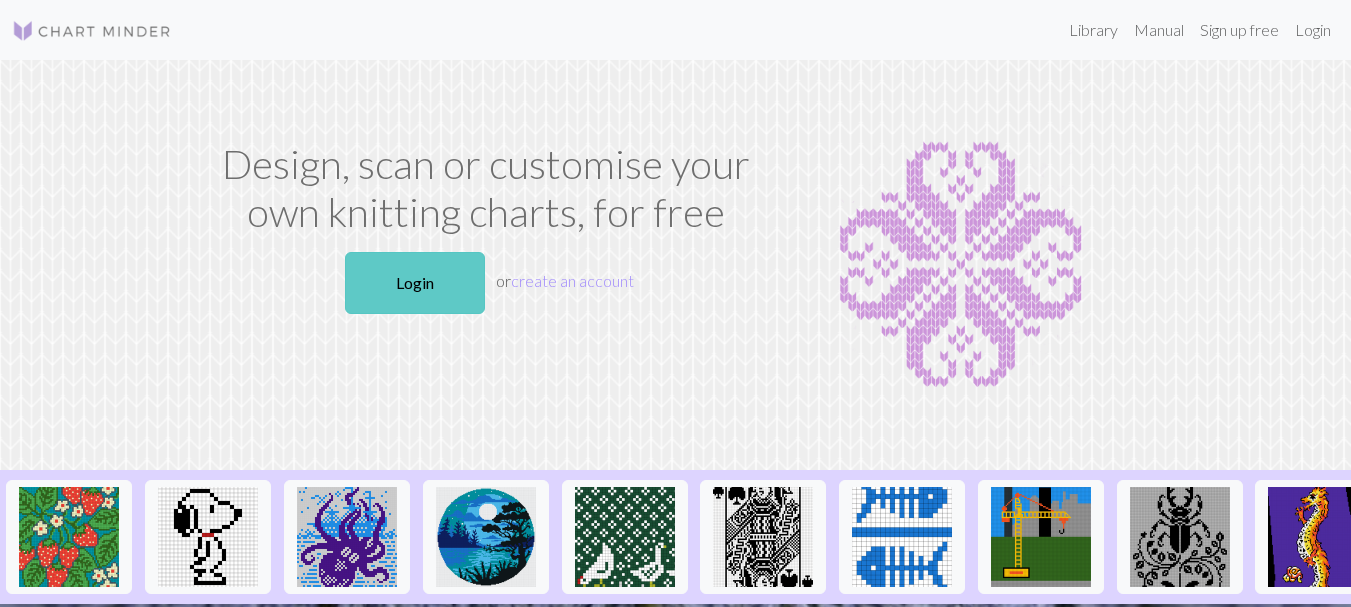 click on "Login" at bounding box center [415, 283] 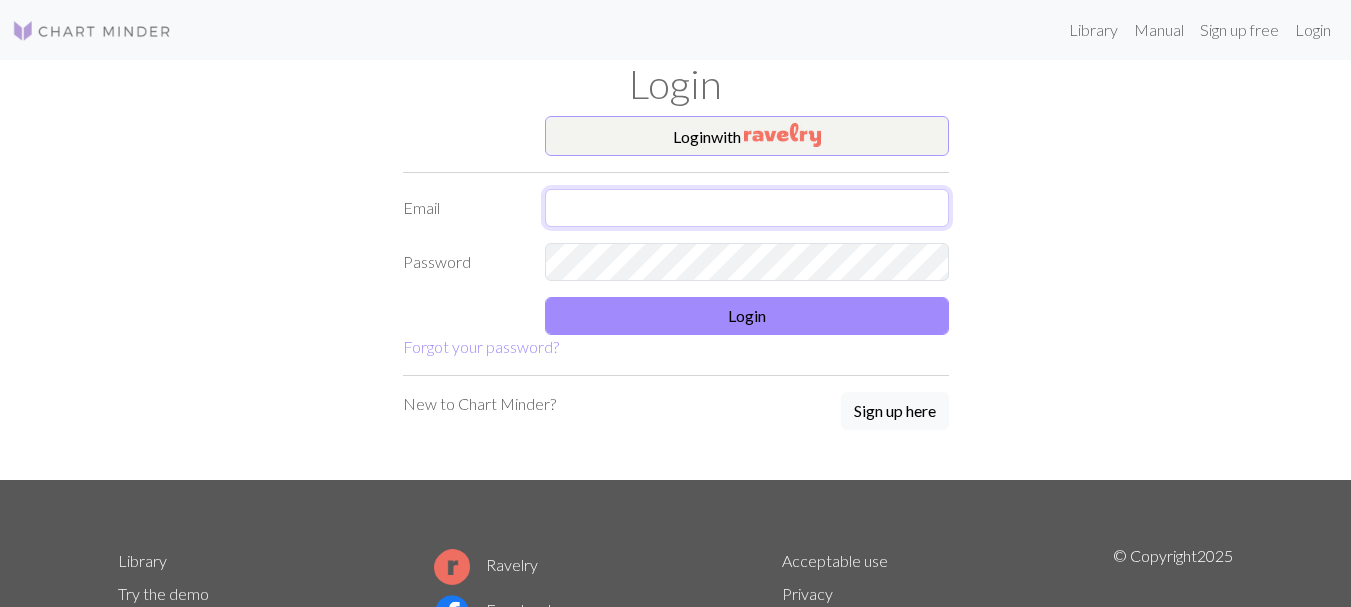type on "[USERNAME]@[example.com]" 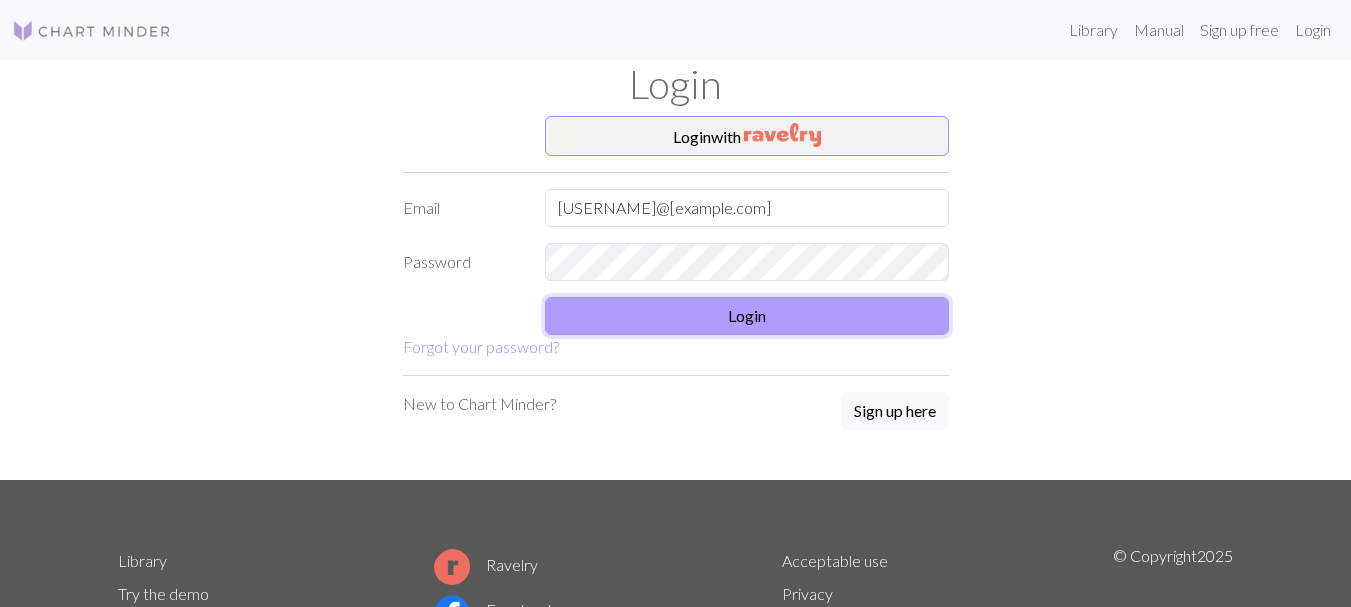 click on "Login" at bounding box center (747, 316) 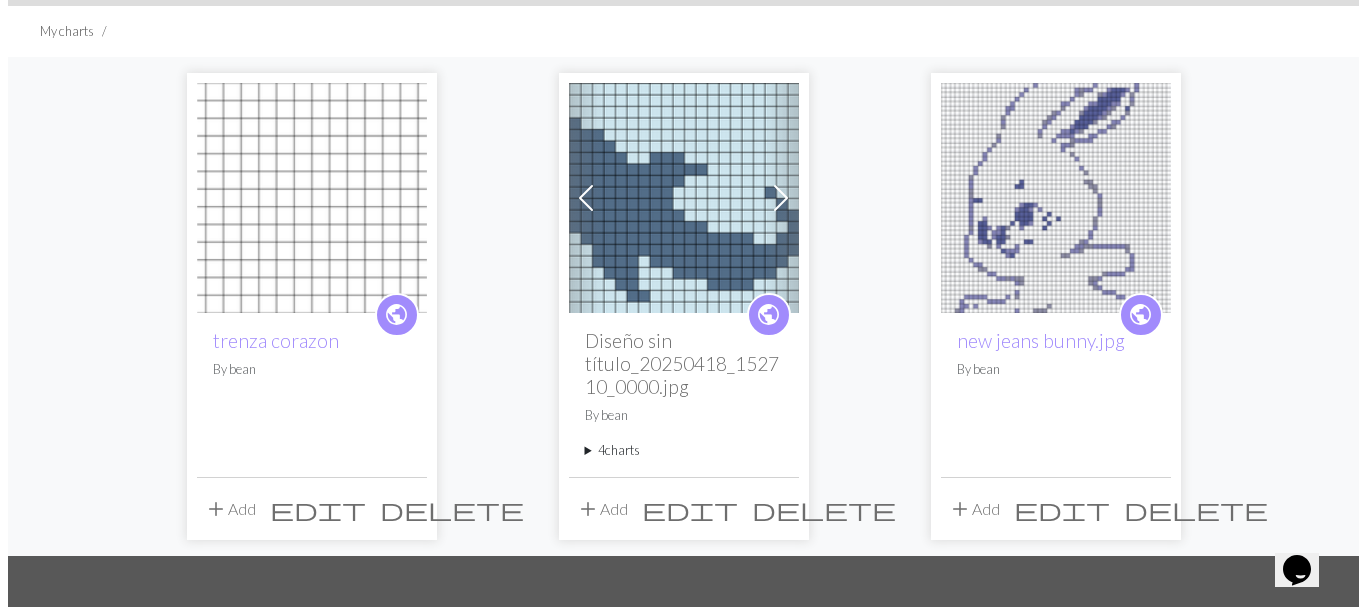 scroll, scrollTop: 0, scrollLeft: 0, axis: both 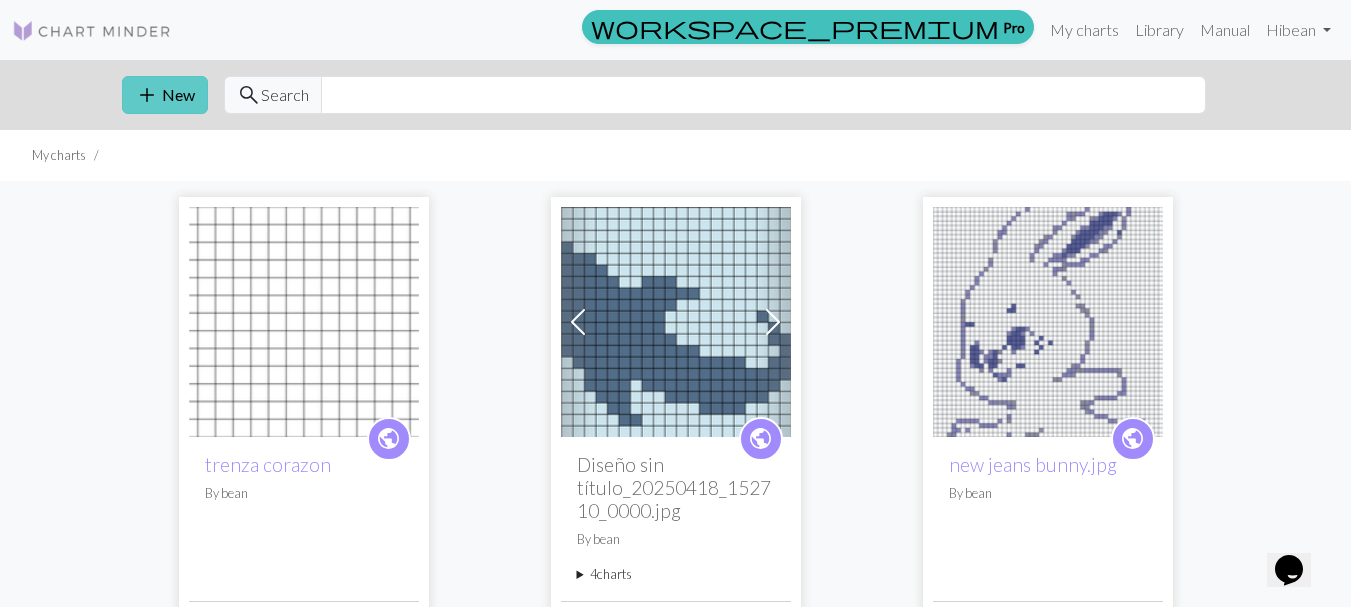 click on "add   New" at bounding box center (165, 95) 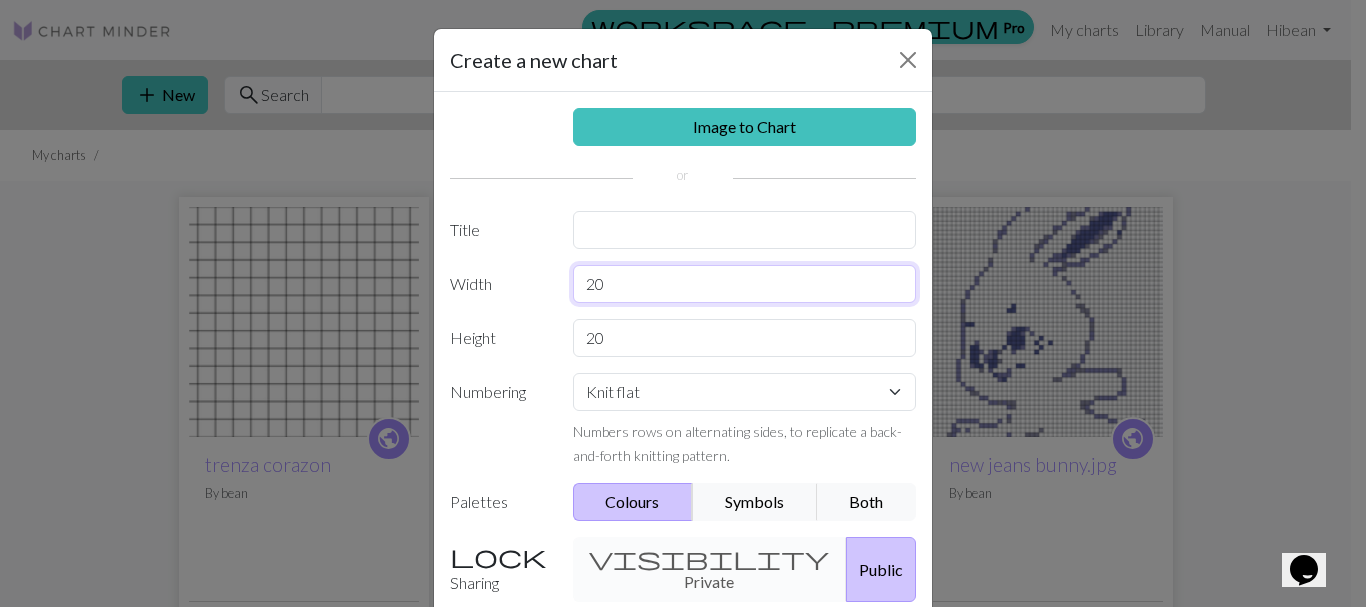 drag, startPoint x: 599, startPoint y: 279, endPoint x: 552, endPoint y: 289, distance: 48.052055 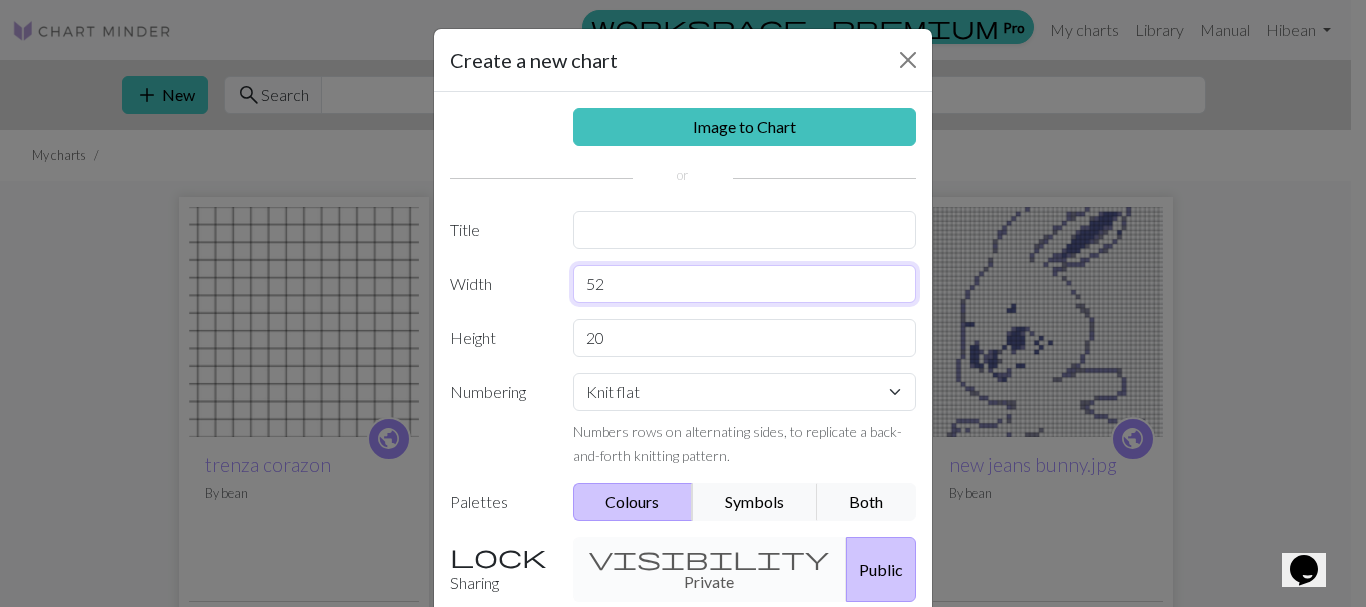 type on "52" 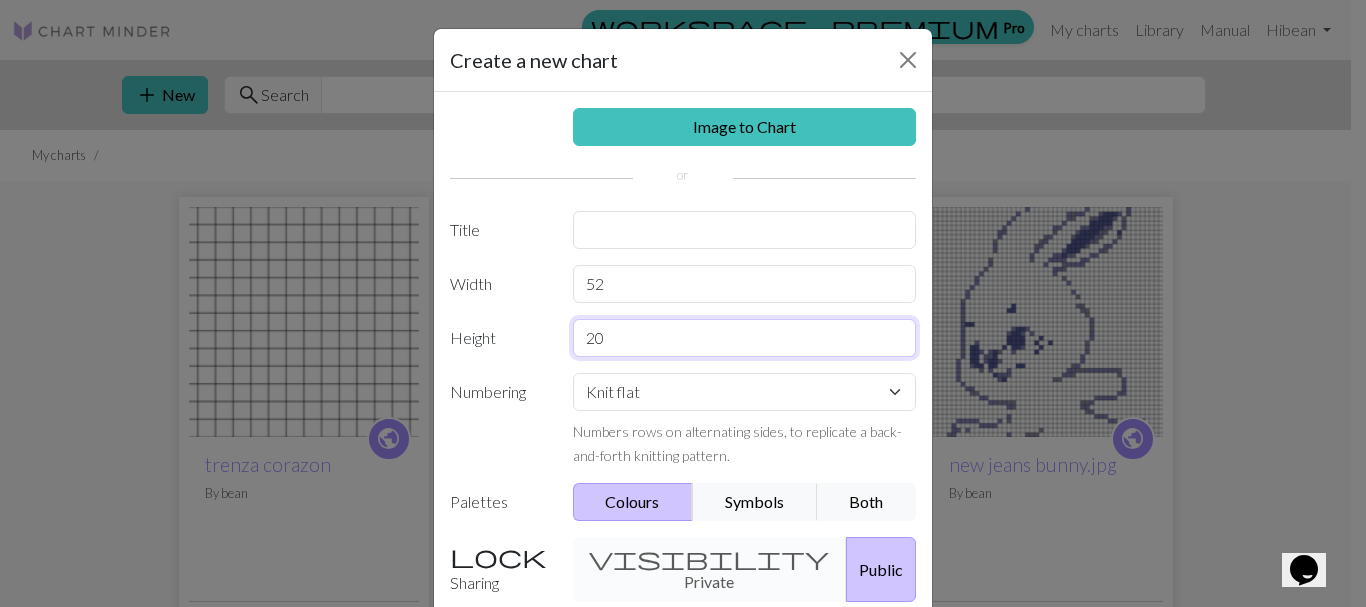 click on "20" at bounding box center [745, 338] 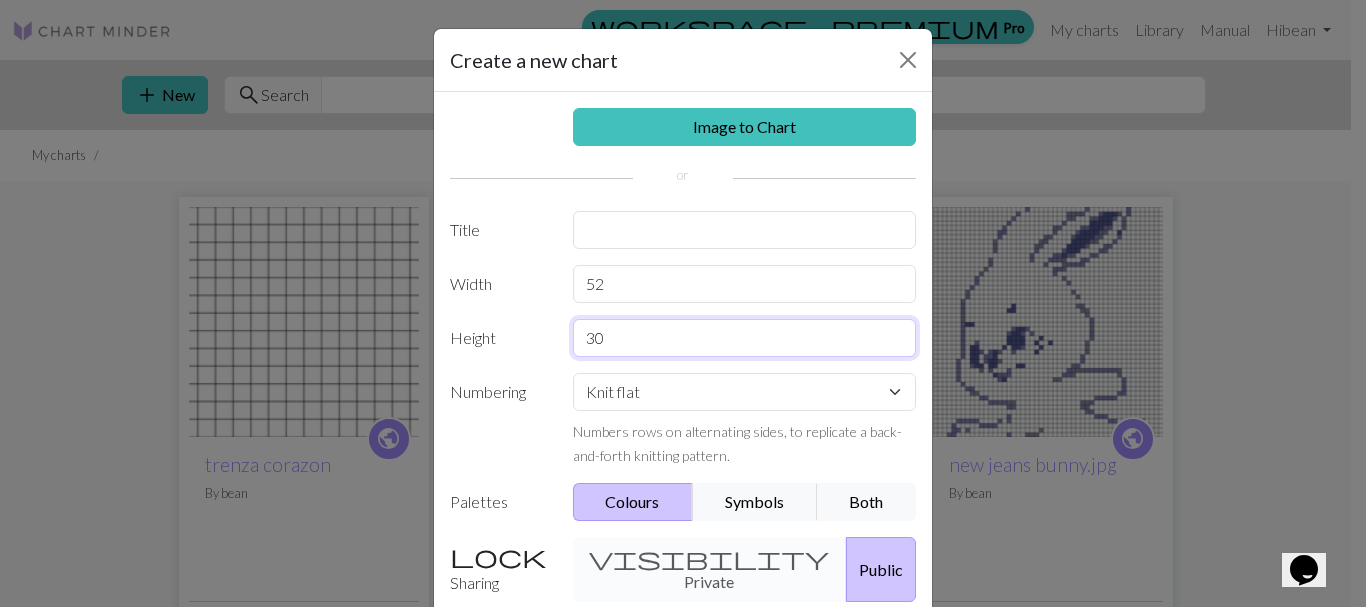 type on "3" 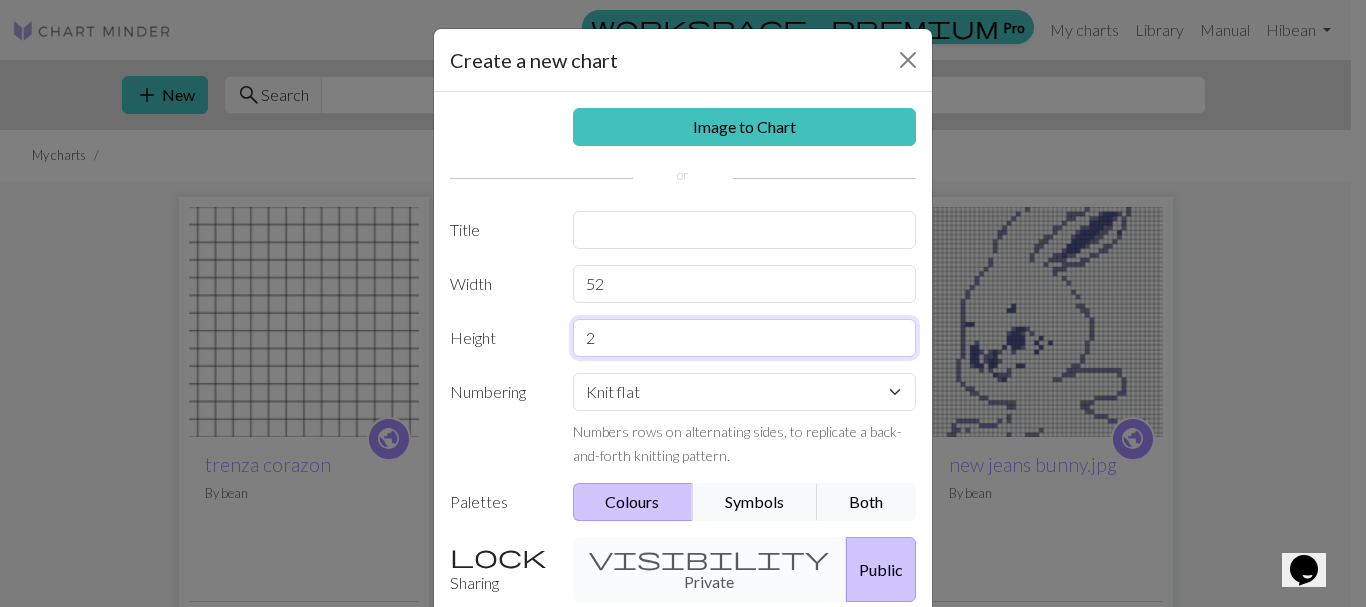 type on "20" 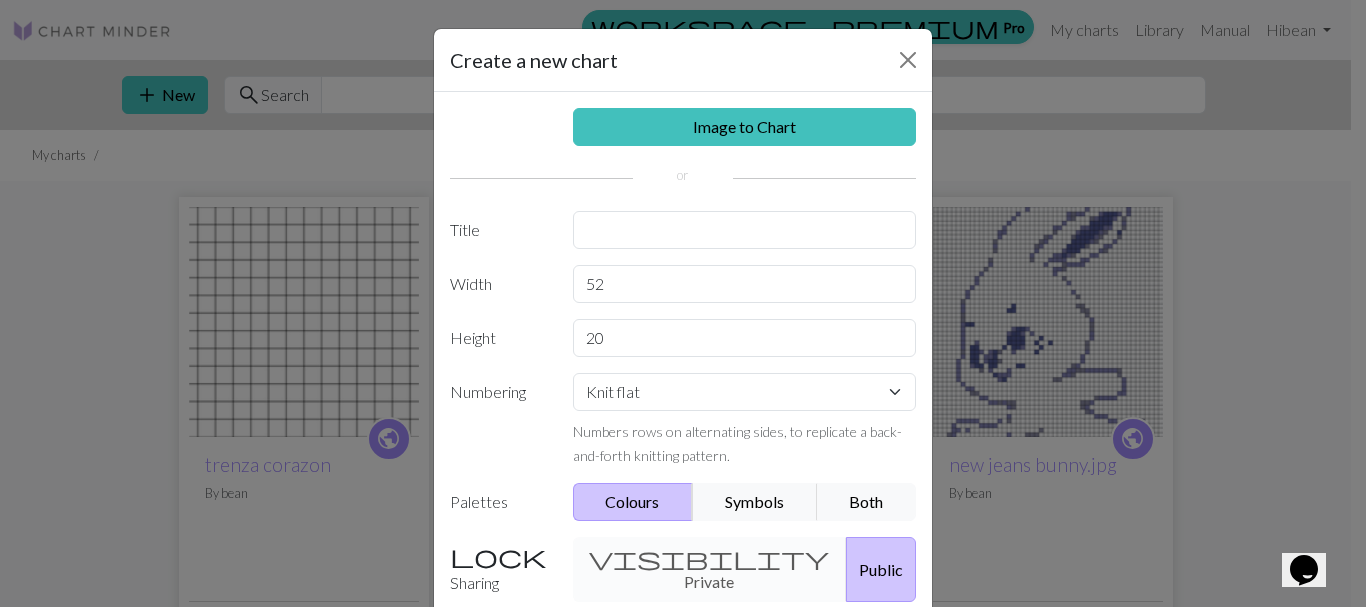 click on "Public" at bounding box center [881, 569] 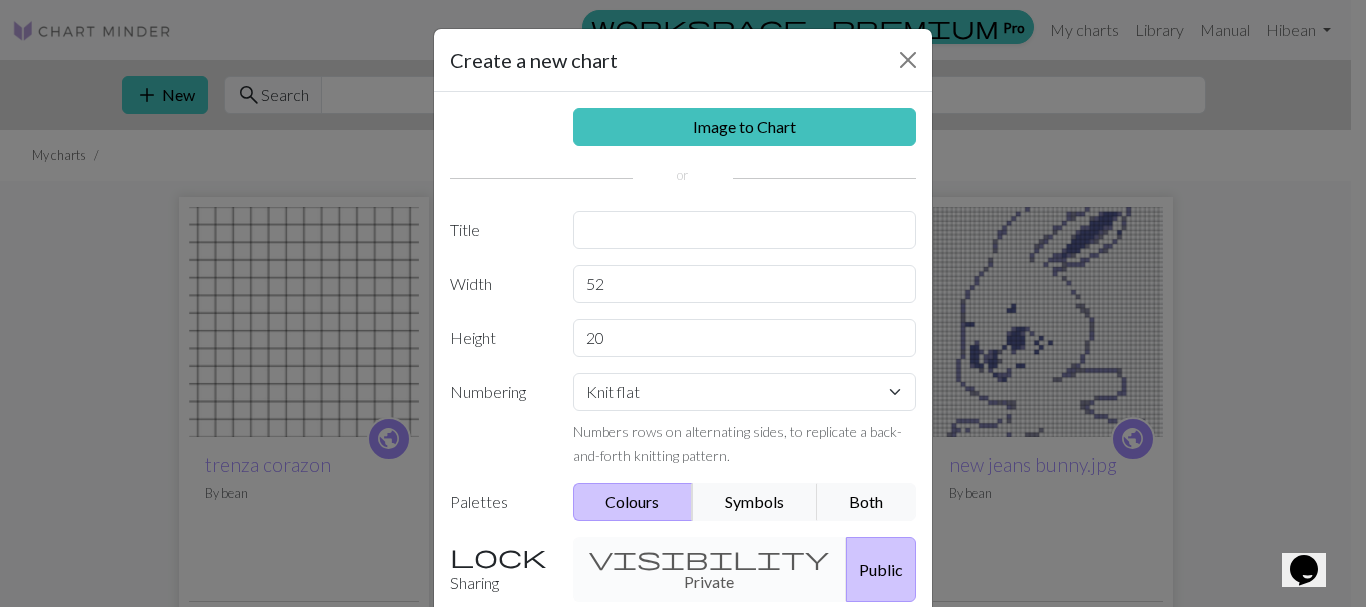 scroll, scrollTop: 183, scrollLeft: 0, axis: vertical 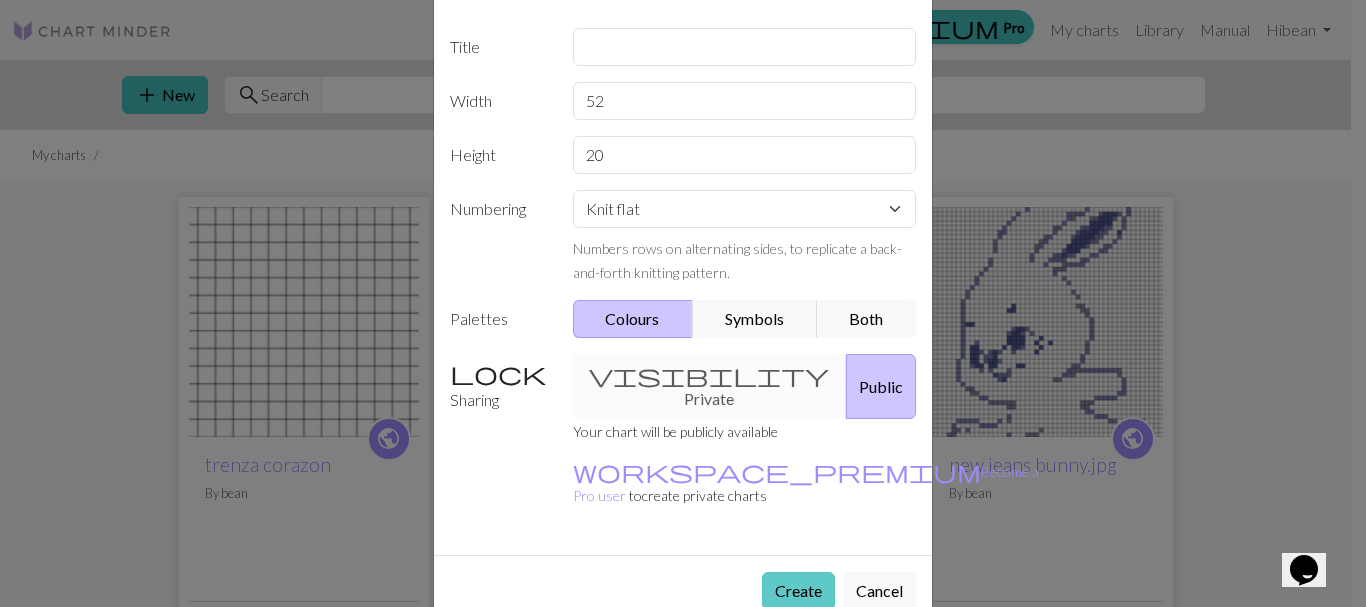 click on "Create" at bounding box center (798, 591) 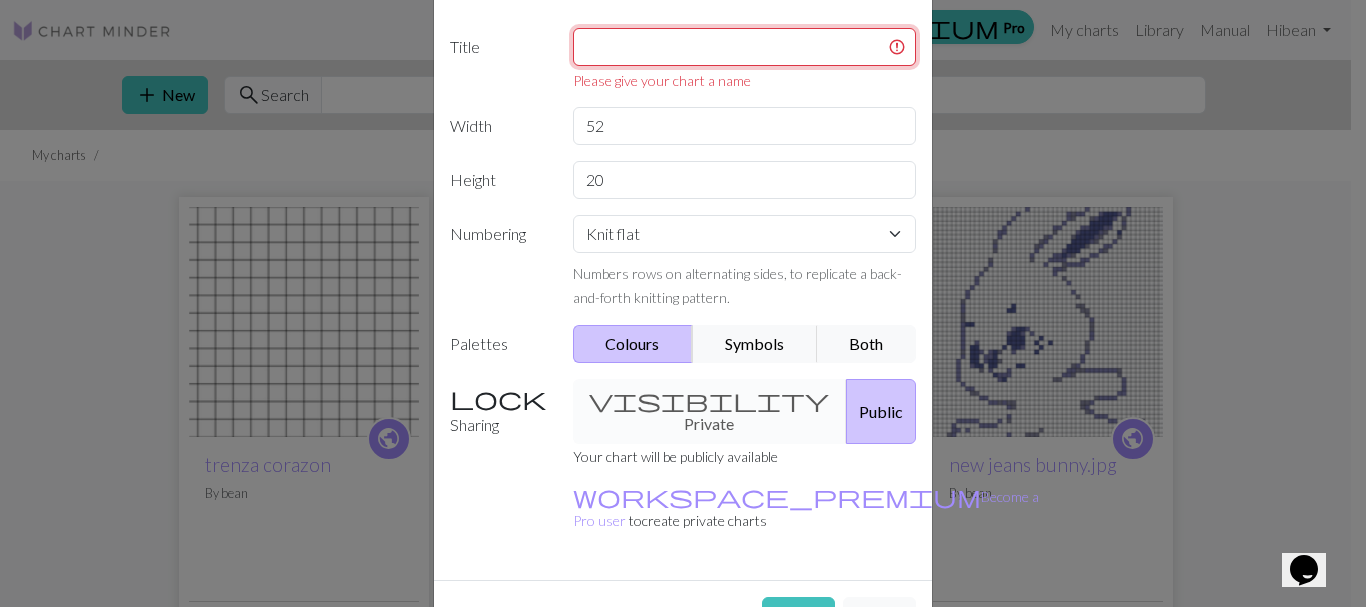click at bounding box center (745, 47) 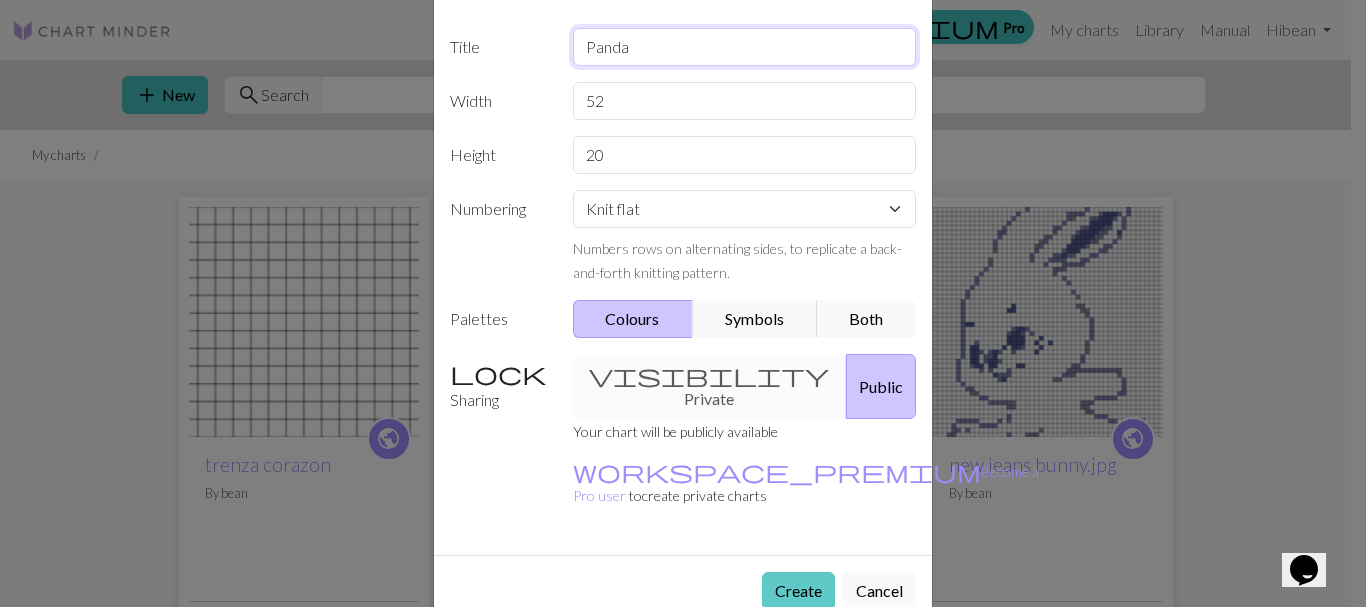 type on "Panda" 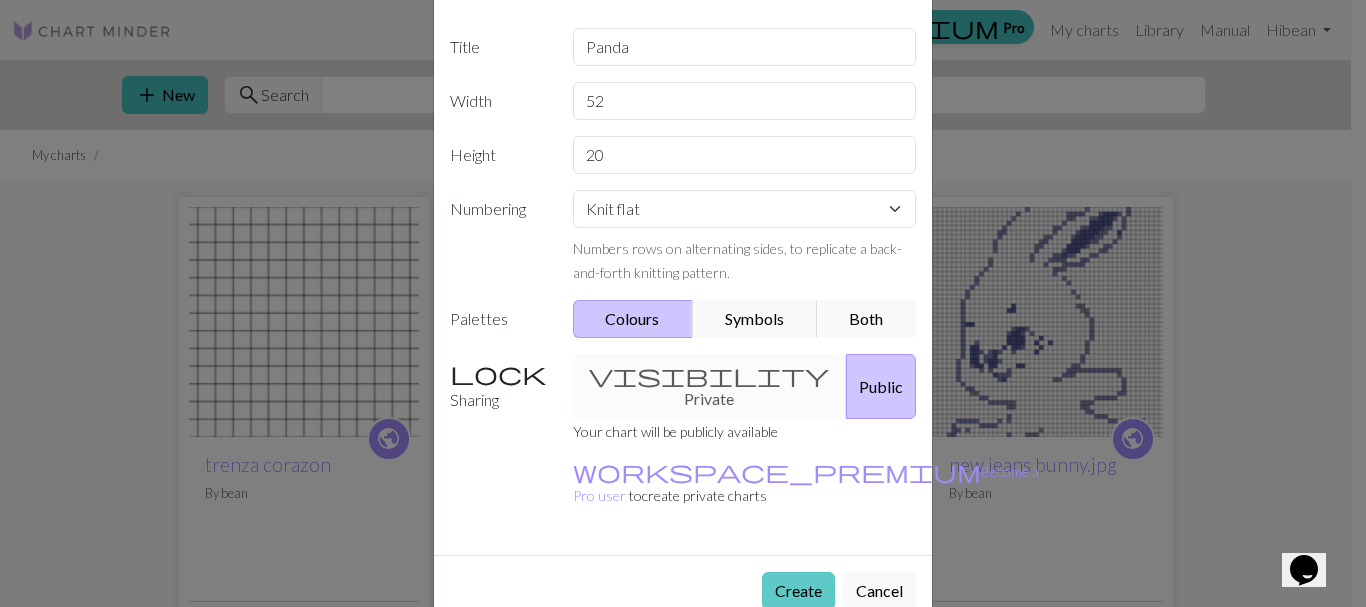 click on "Create" at bounding box center [798, 591] 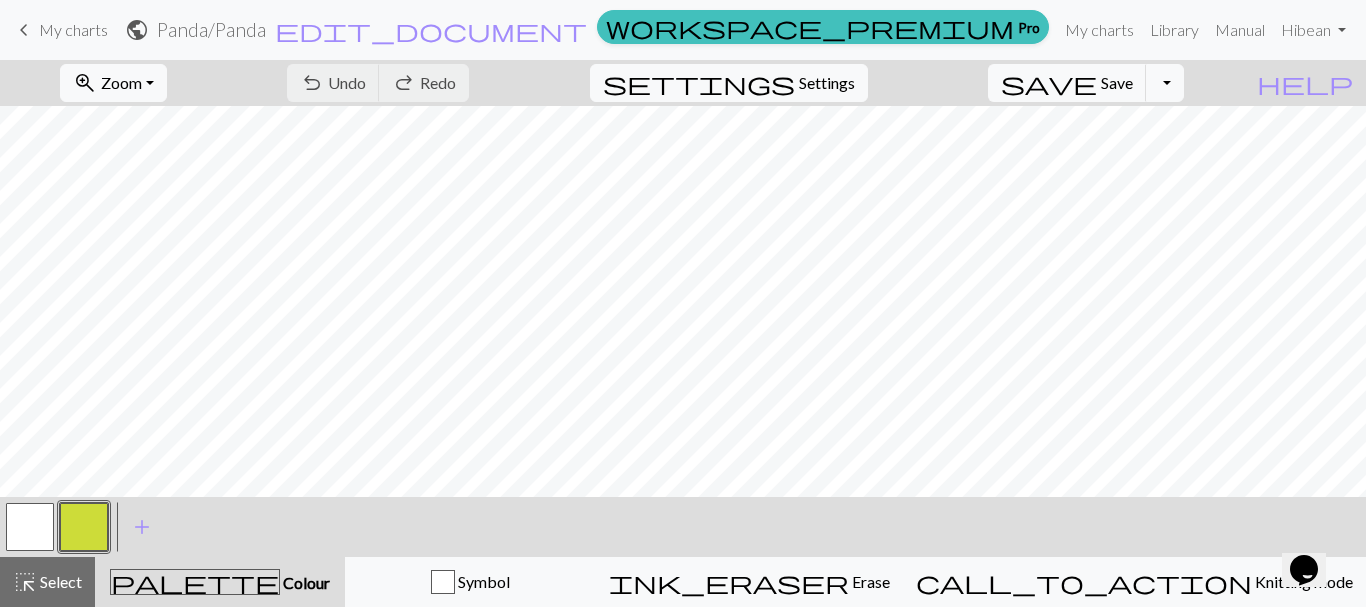 click at bounding box center [84, 527] 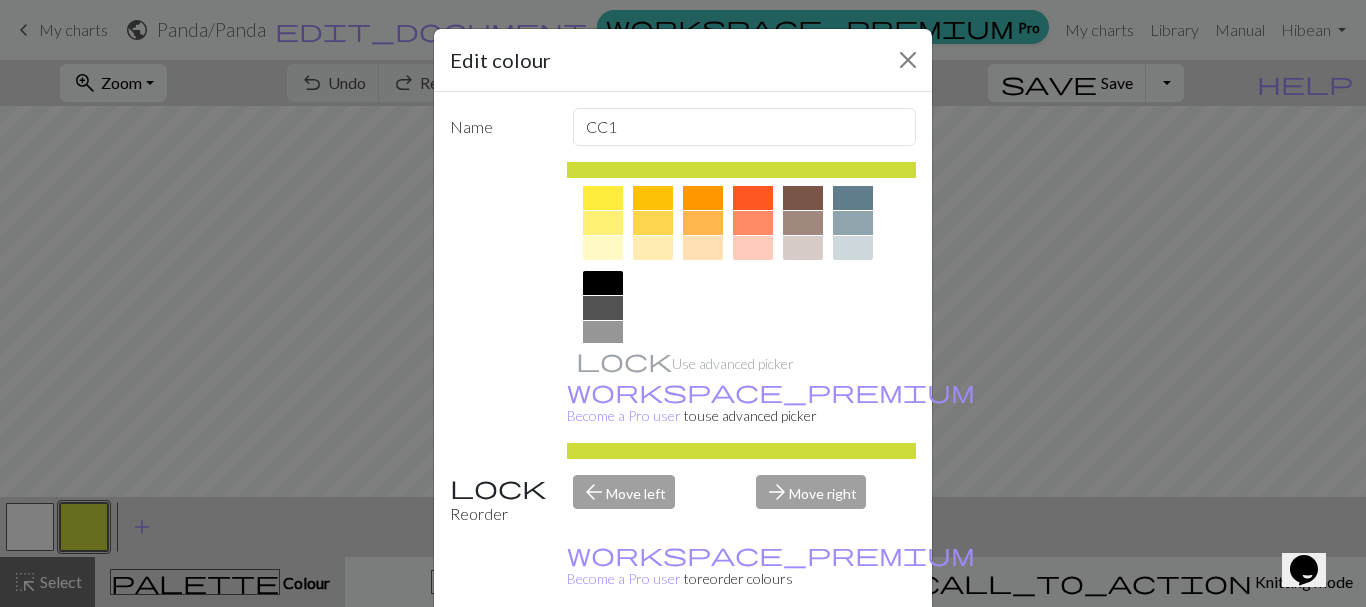 scroll, scrollTop: 411, scrollLeft: 0, axis: vertical 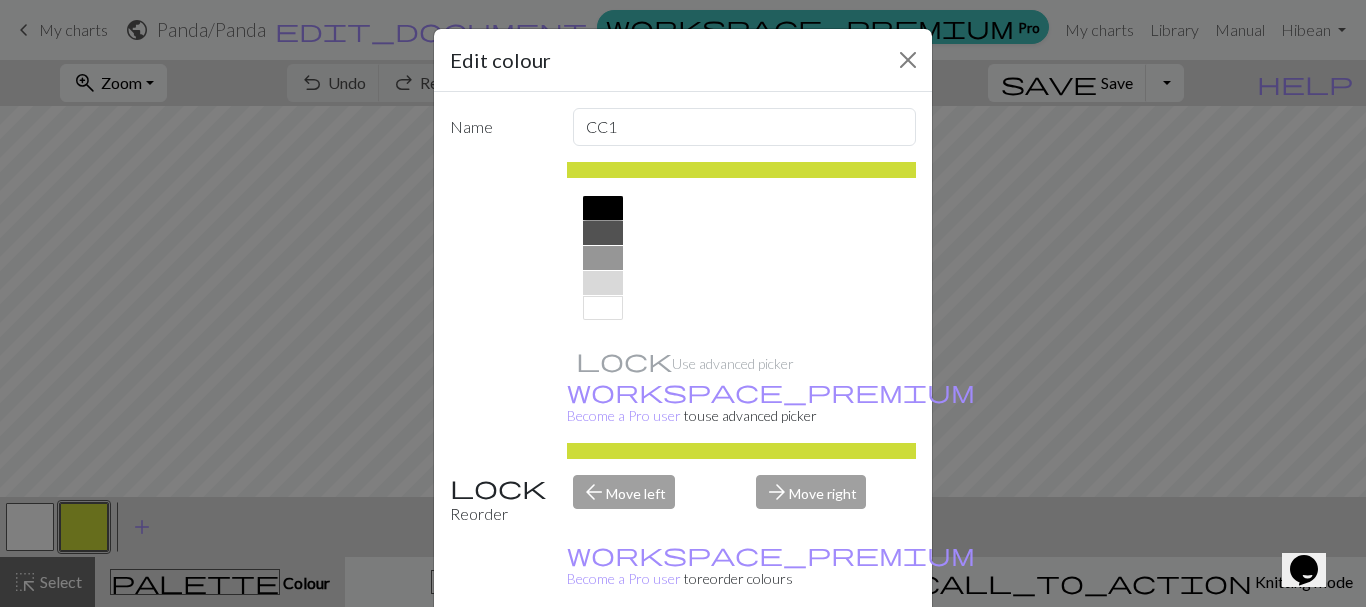 click at bounding box center (603, 208) 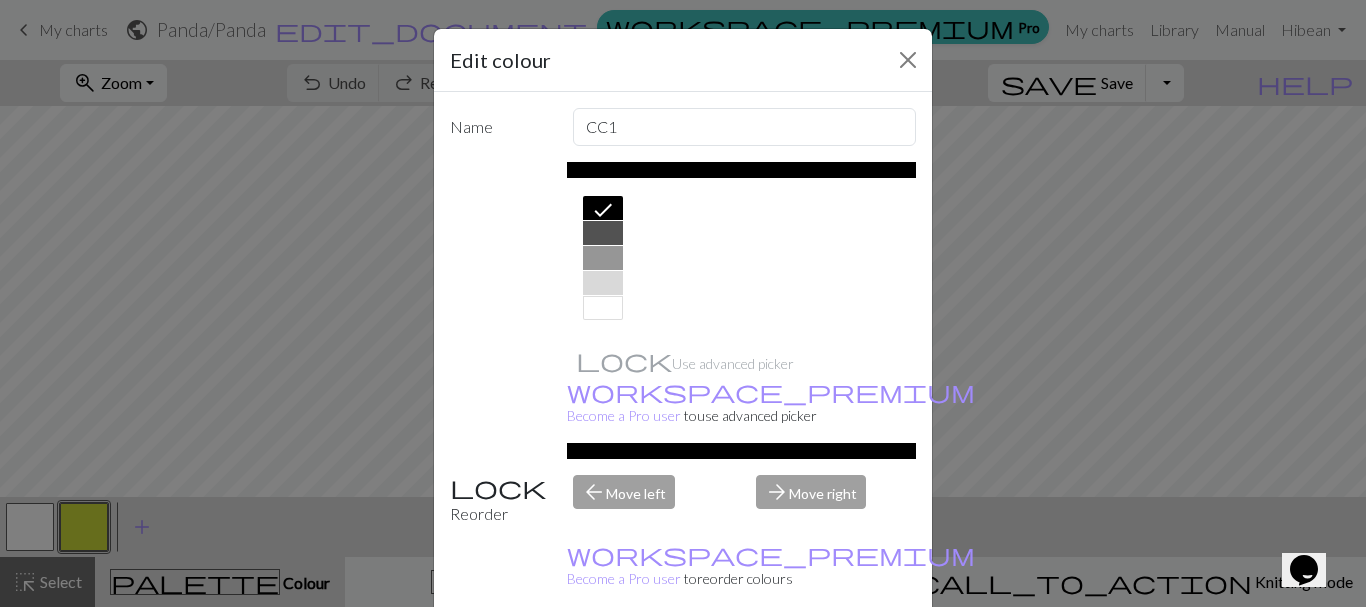 click on "Done" at bounding box center (803, 658) 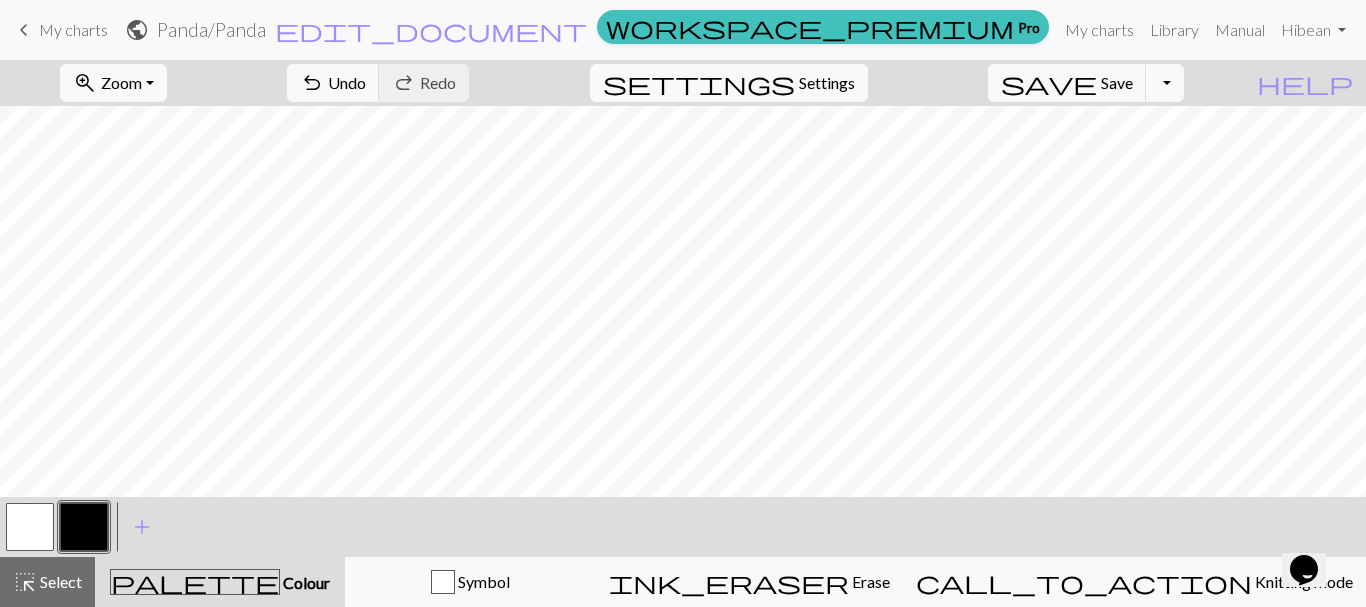 click on "Colour" at bounding box center (305, 582) 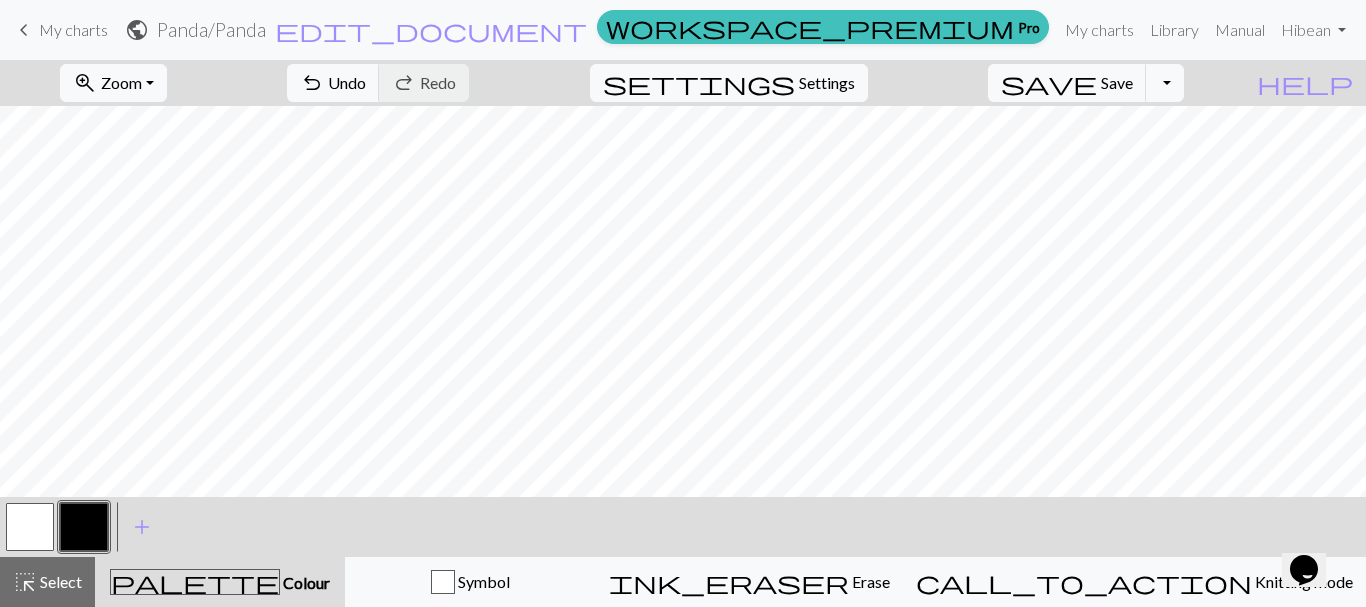 click at bounding box center [30, 527] 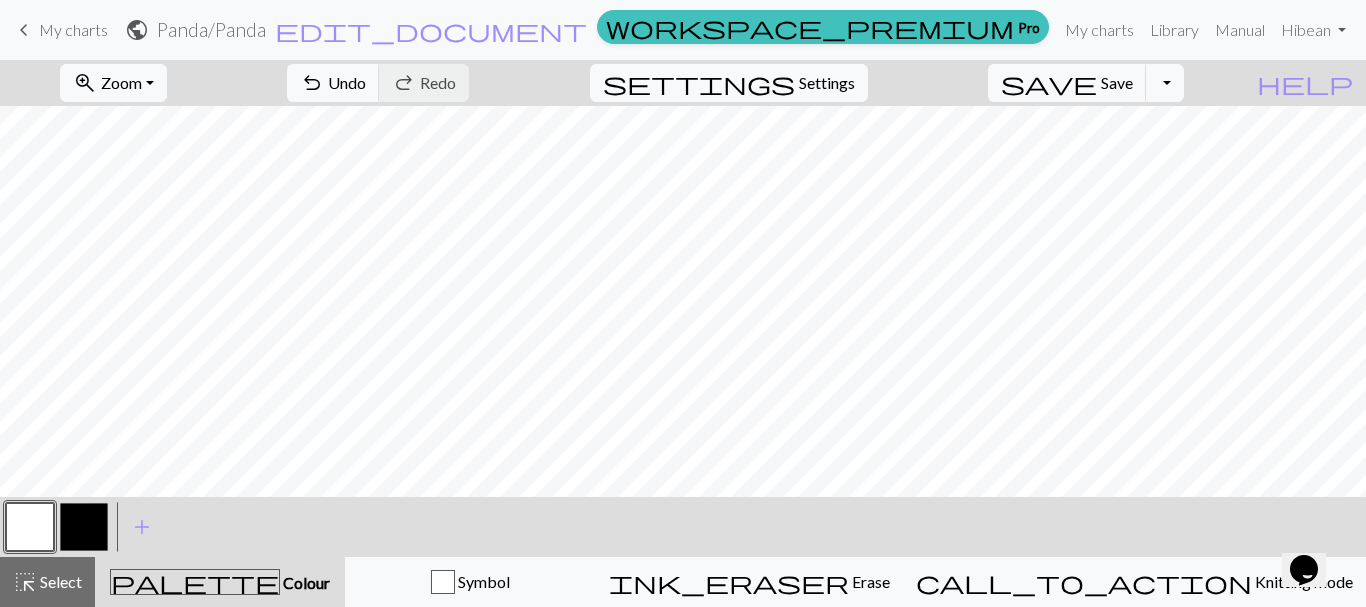 click at bounding box center (30, 527) 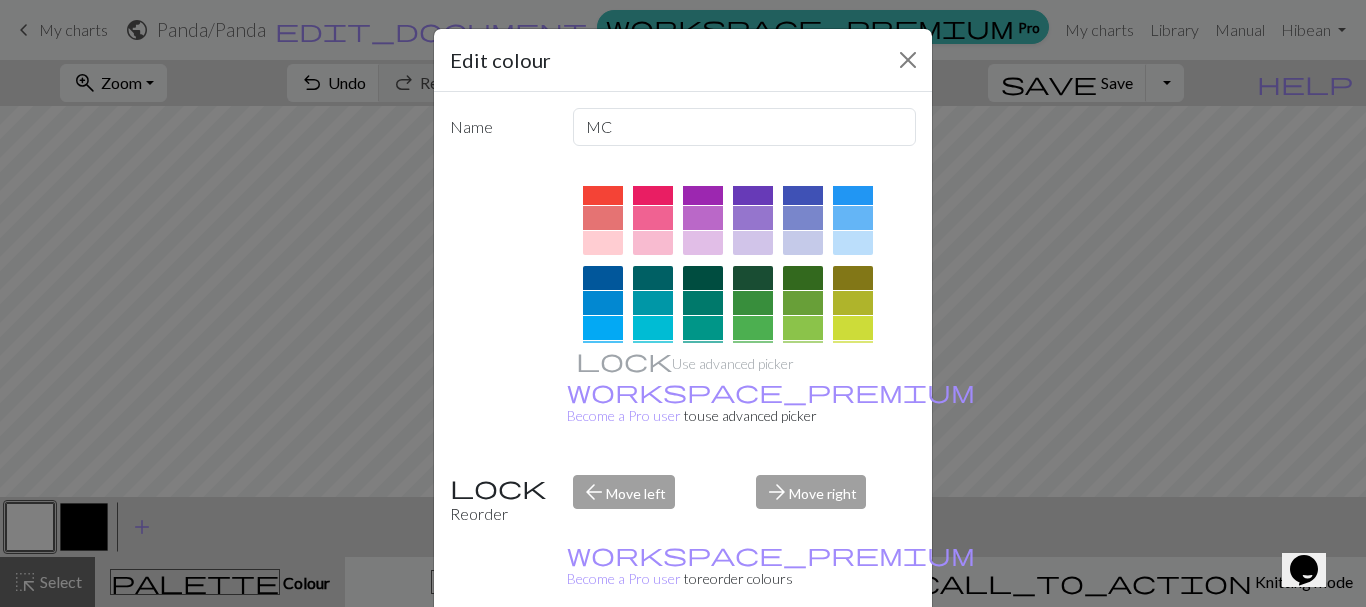 scroll, scrollTop: 0, scrollLeft: 0, axis: both 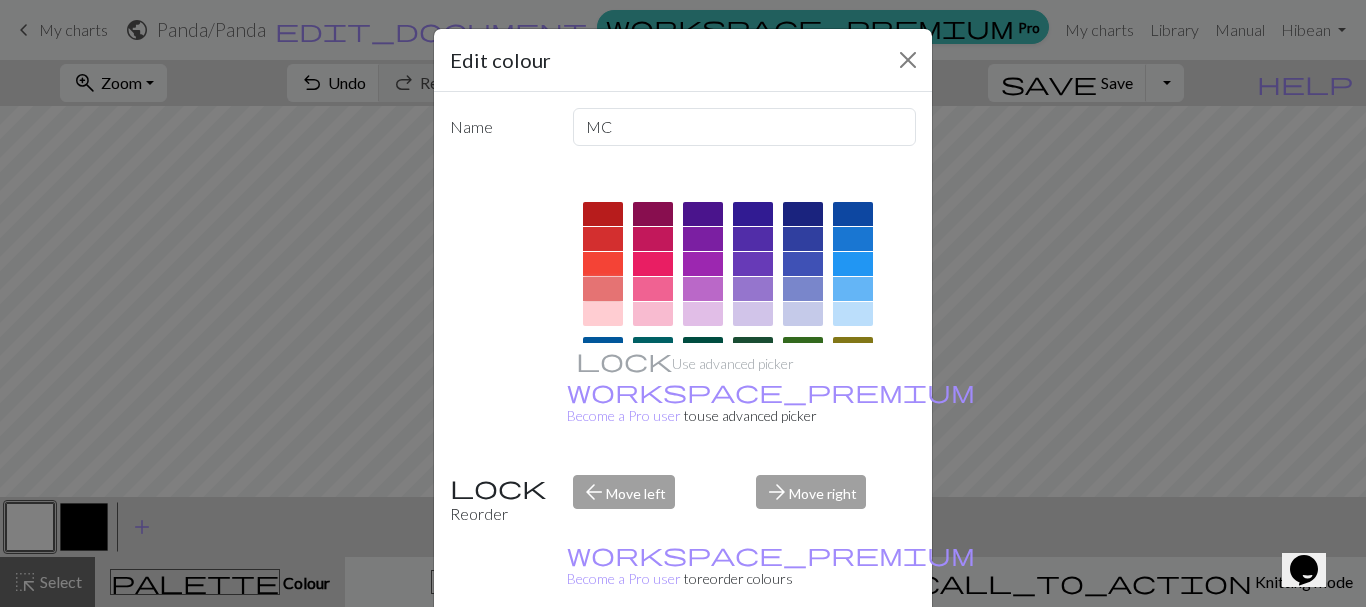 click at bounding box center [603, 289] 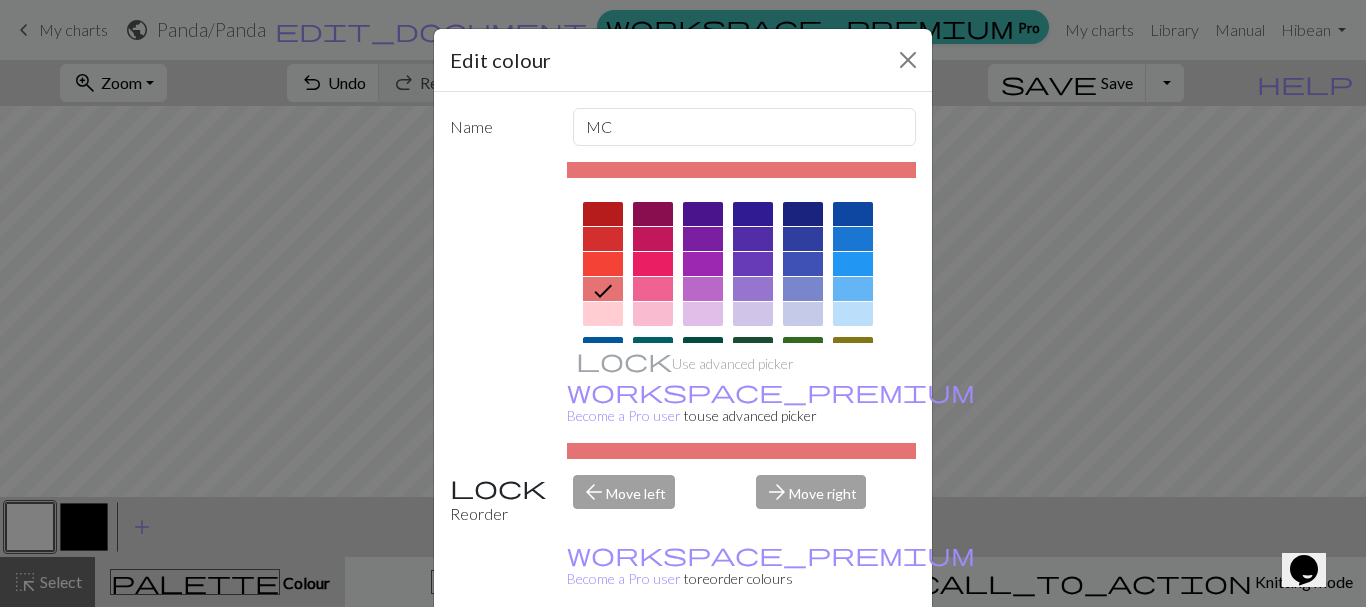 click on "Done" at bounding box center [803, 658] 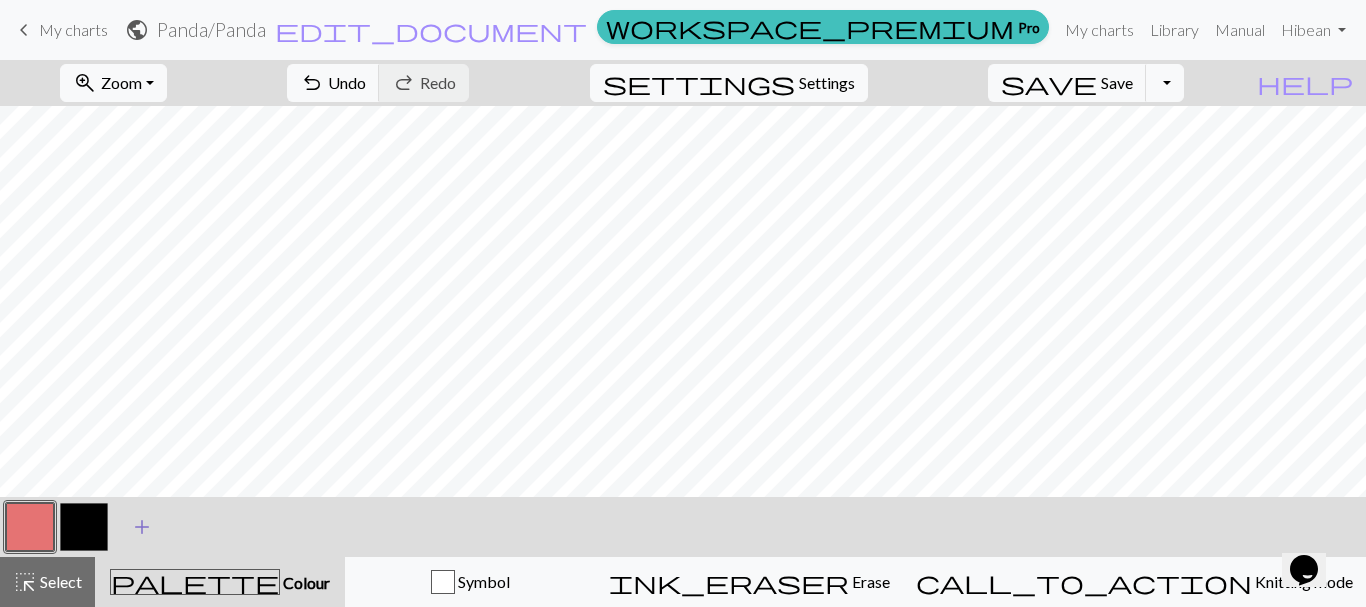 click on "add" at bounding box center [142, 527] 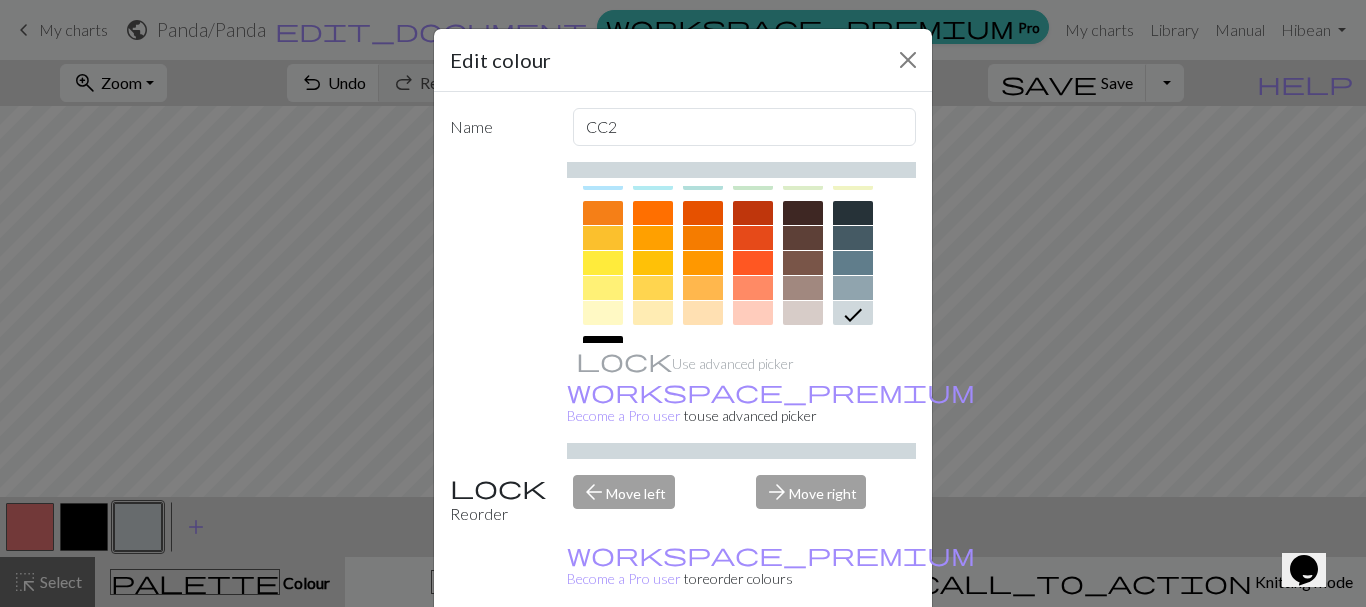 scroll, scrollTop: 411, scrollLeft: 0, axis: vertical 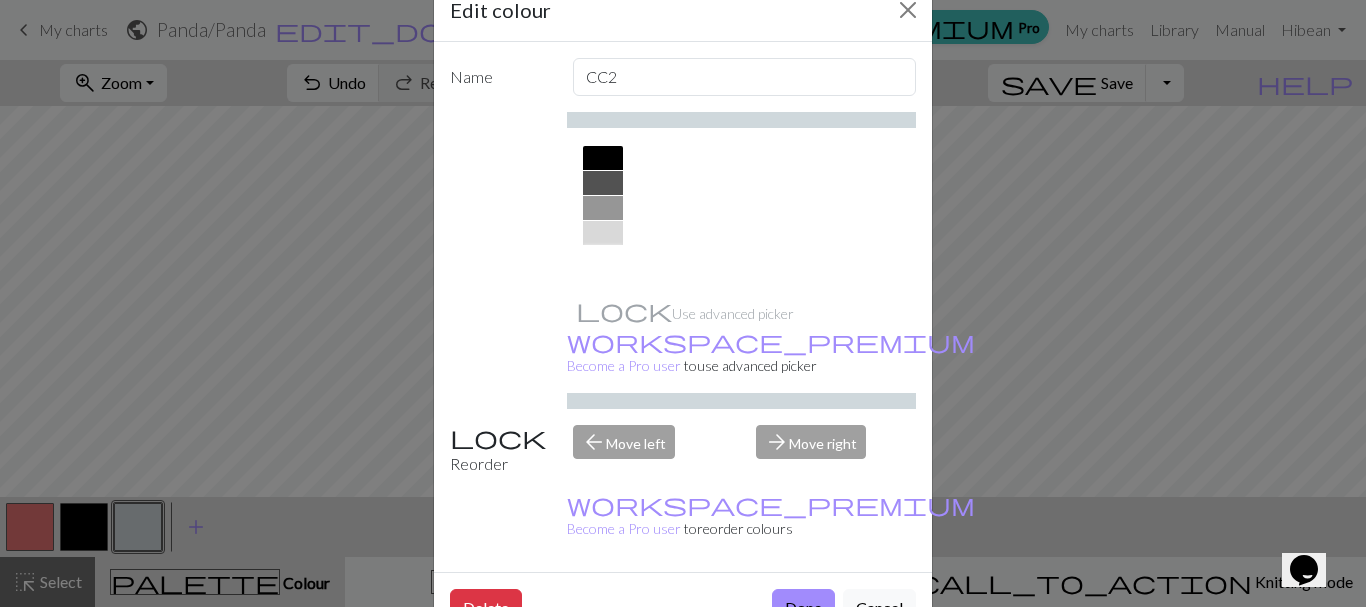 click at bounding box center (603, 258) 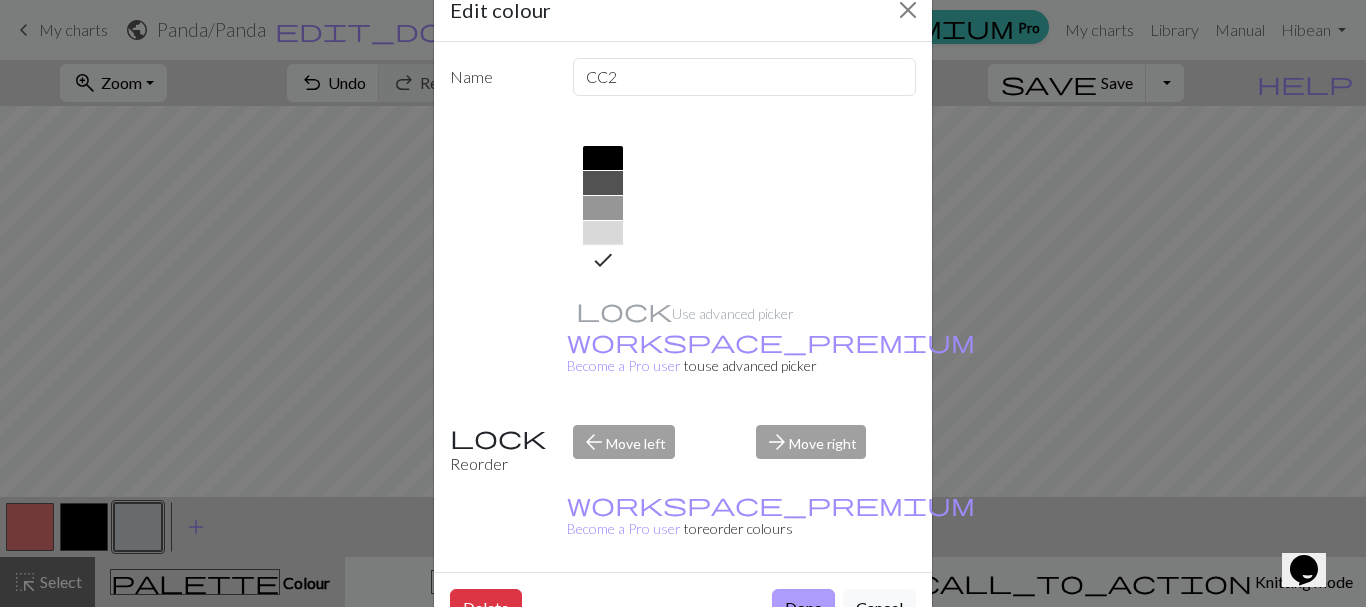 click on "Done" at bounding box center [803, 608] 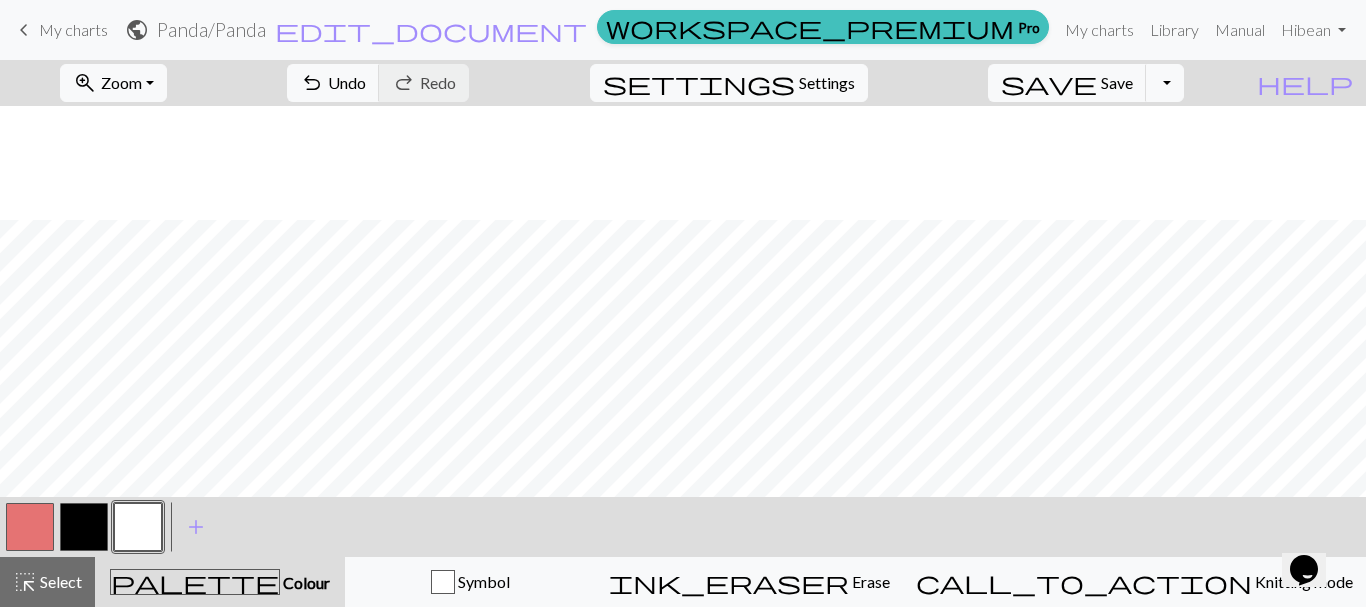 scroll, scrollTop: 114, scrollLeft: 0, axis: vertical 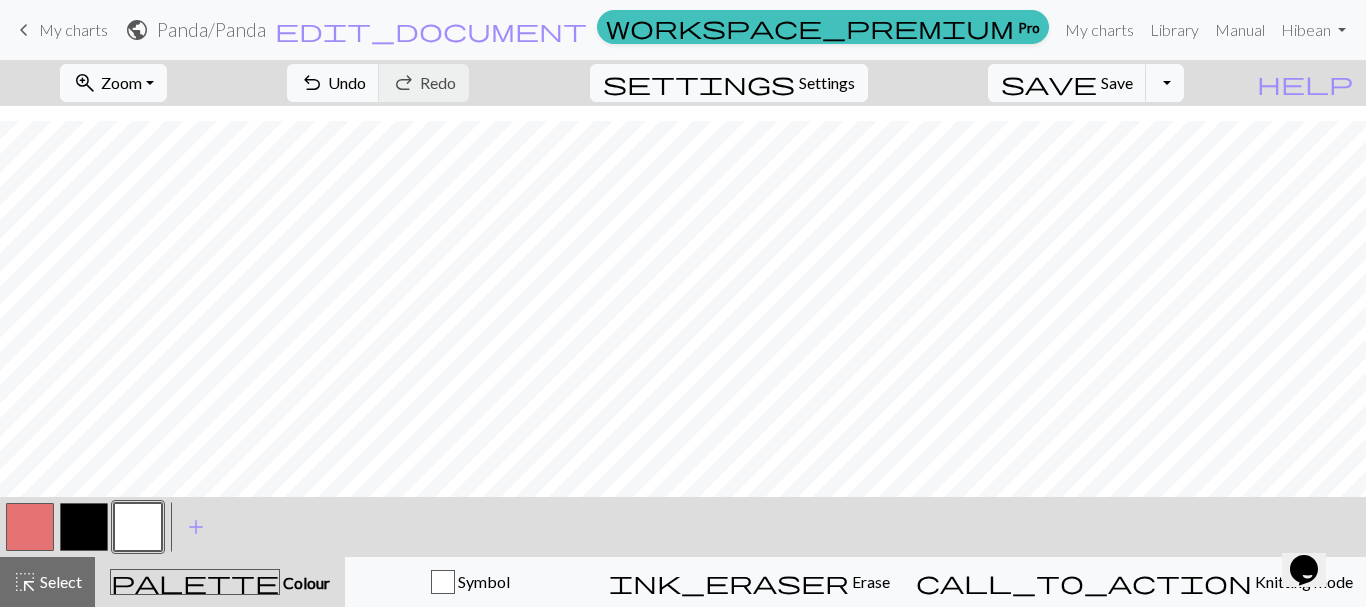 click at bounding box center (84, 527) 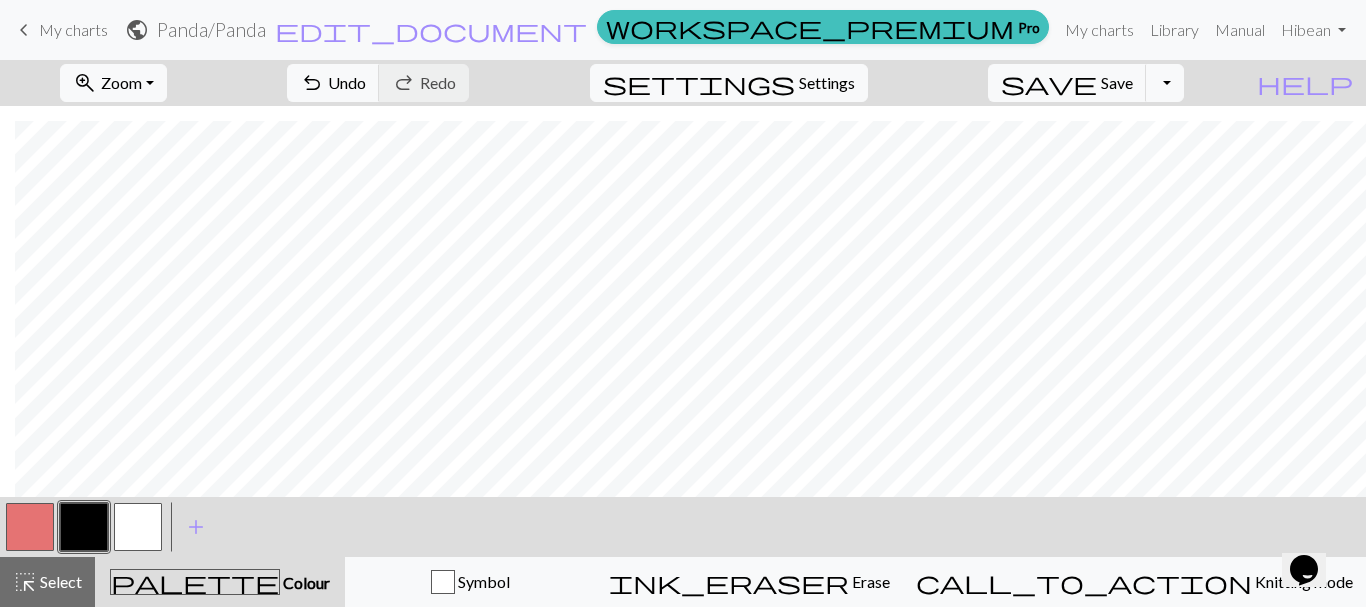 scroll, scrollTop: 0, scrollLeft: 0, axis: both 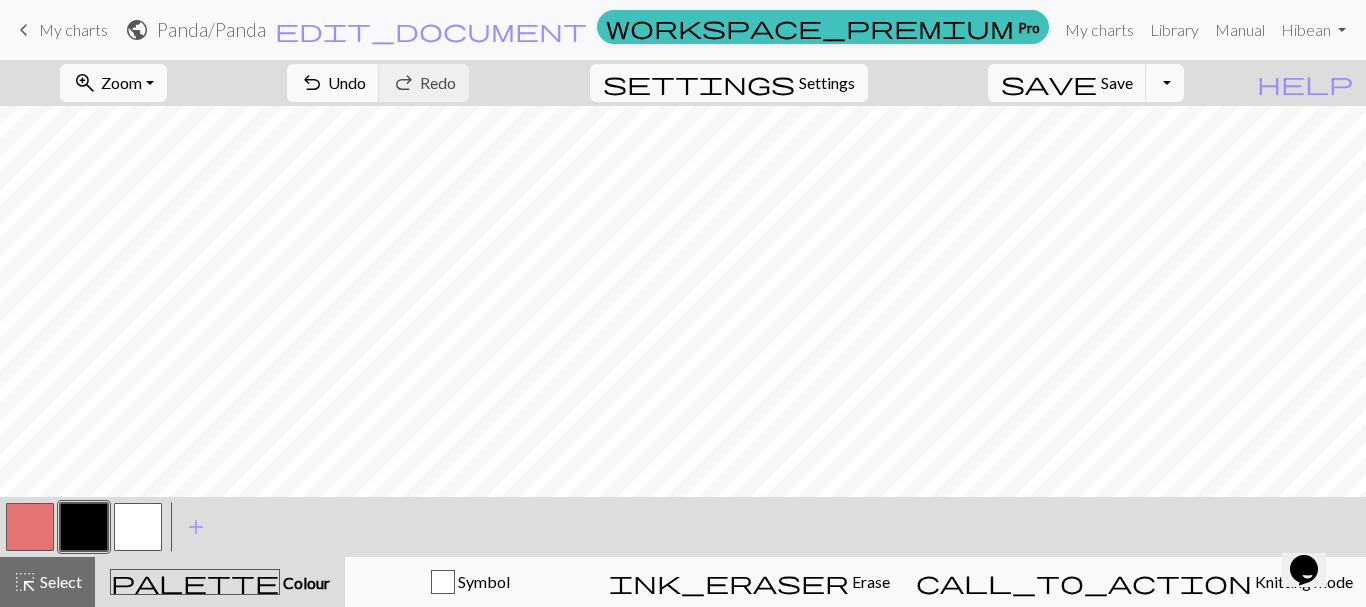 click at bounding box center (138, 527) 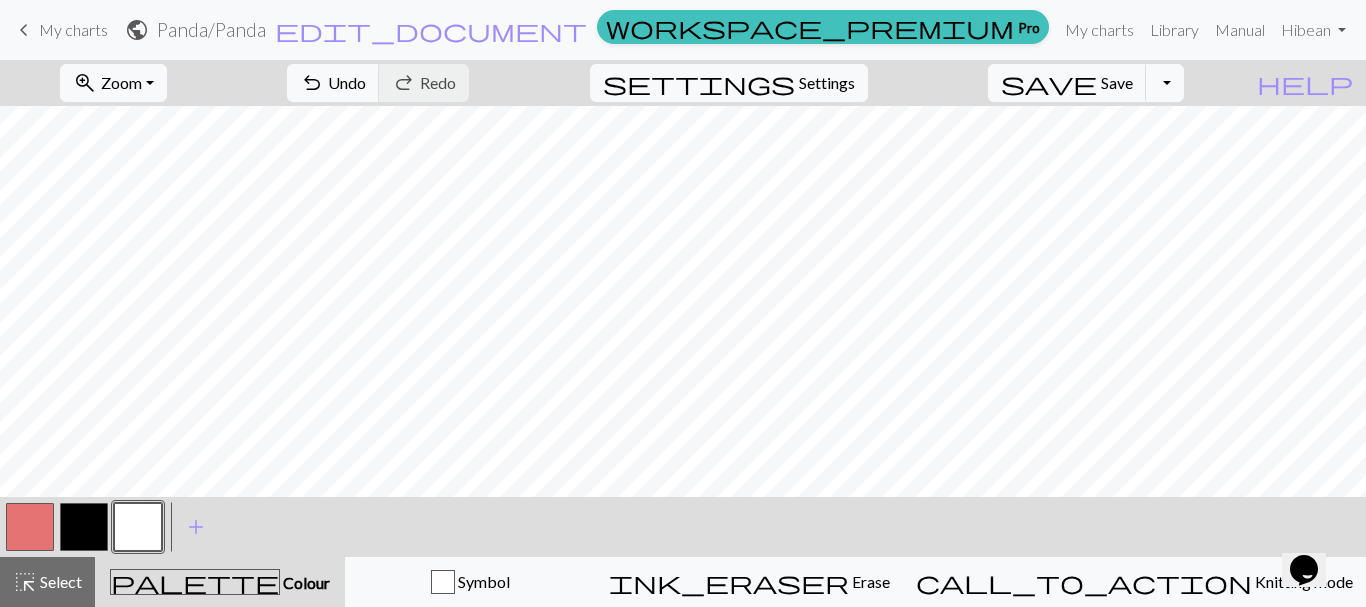 click at bounding box center (30, 527) 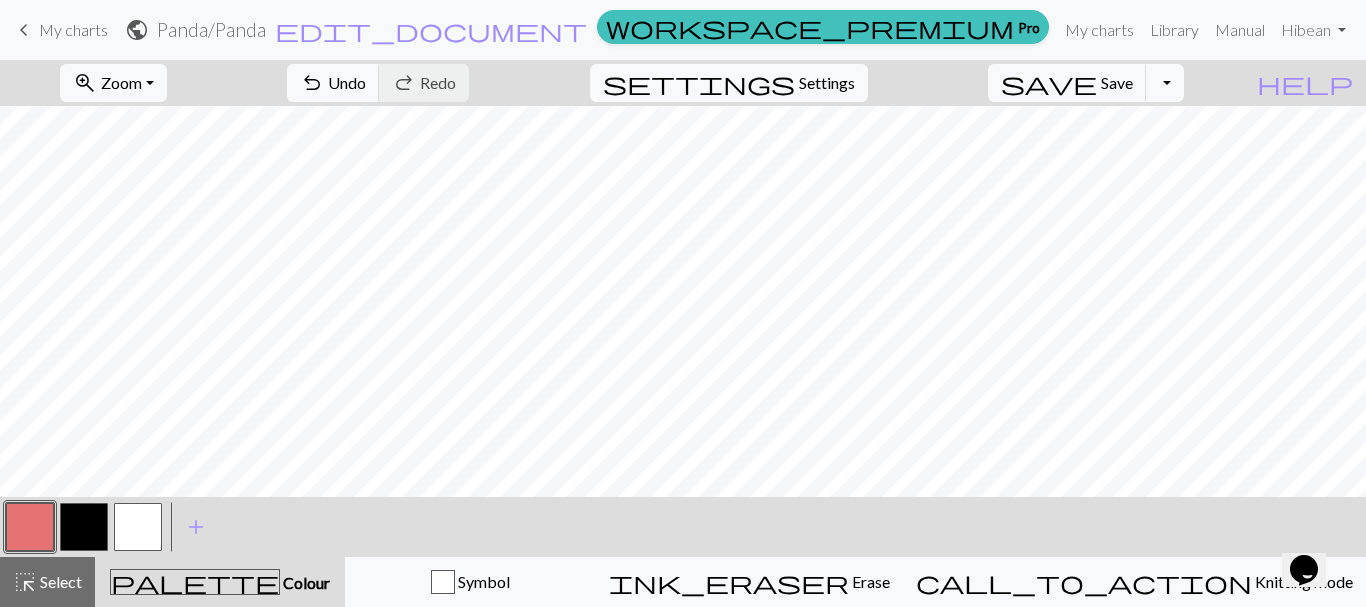 click at bounding box center (138, 527) 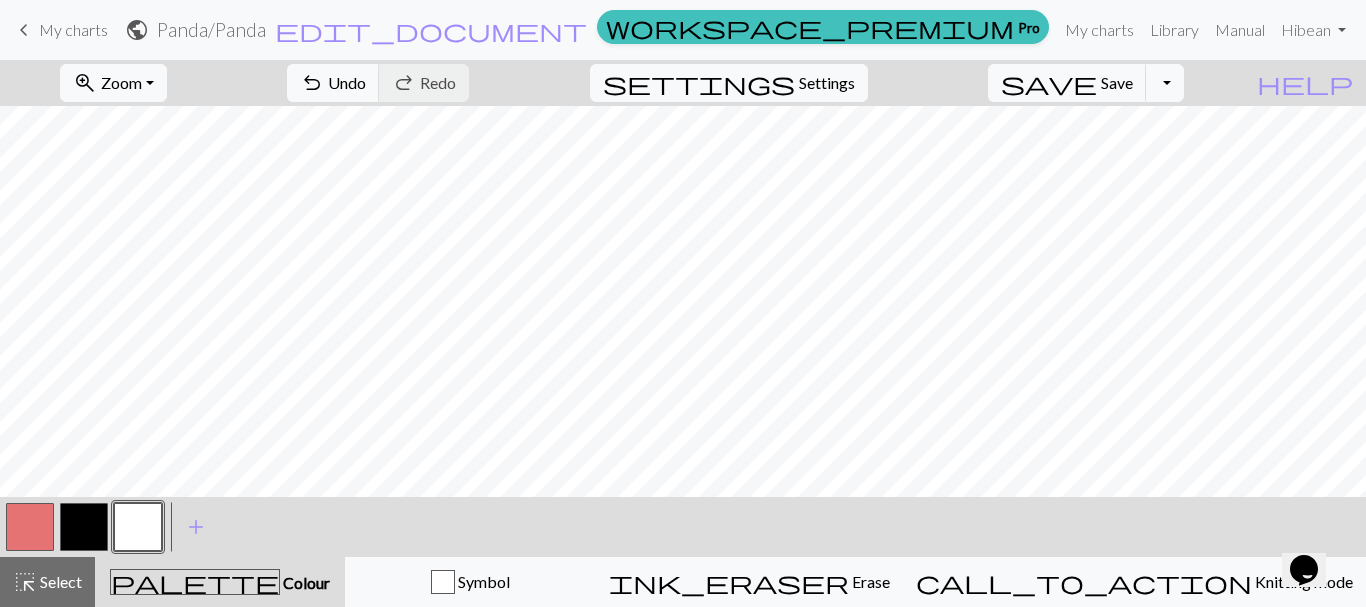 click at bounding box center [84, 527] 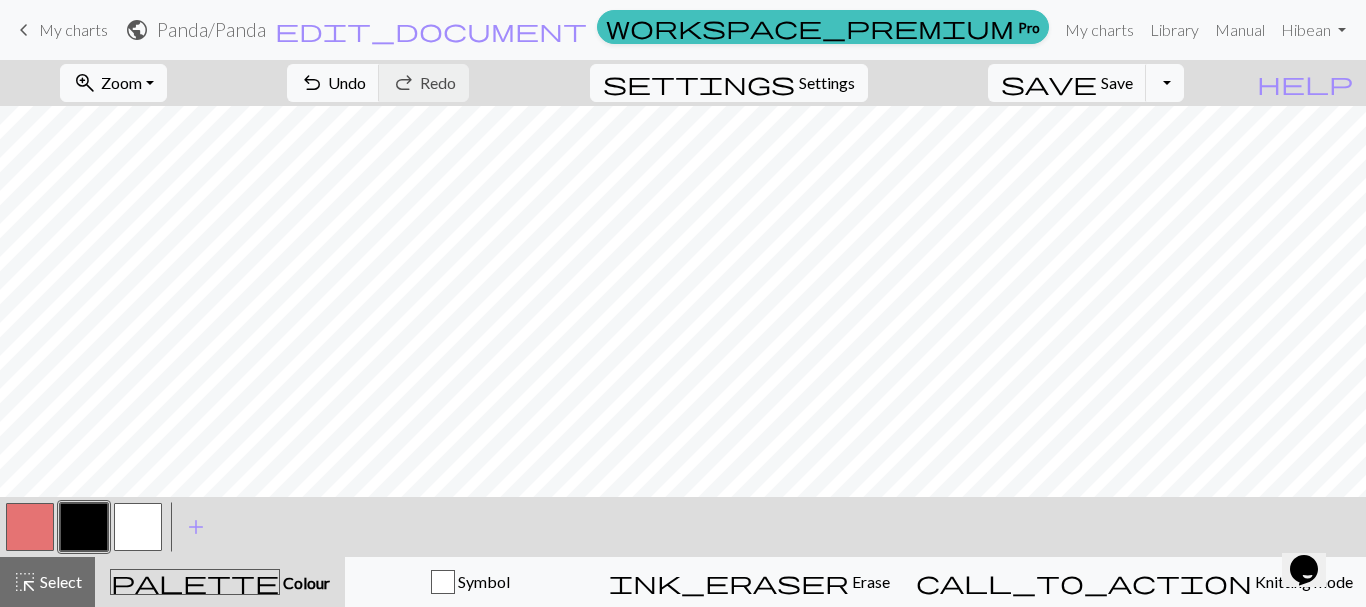 click at bounding box center [138, 527] 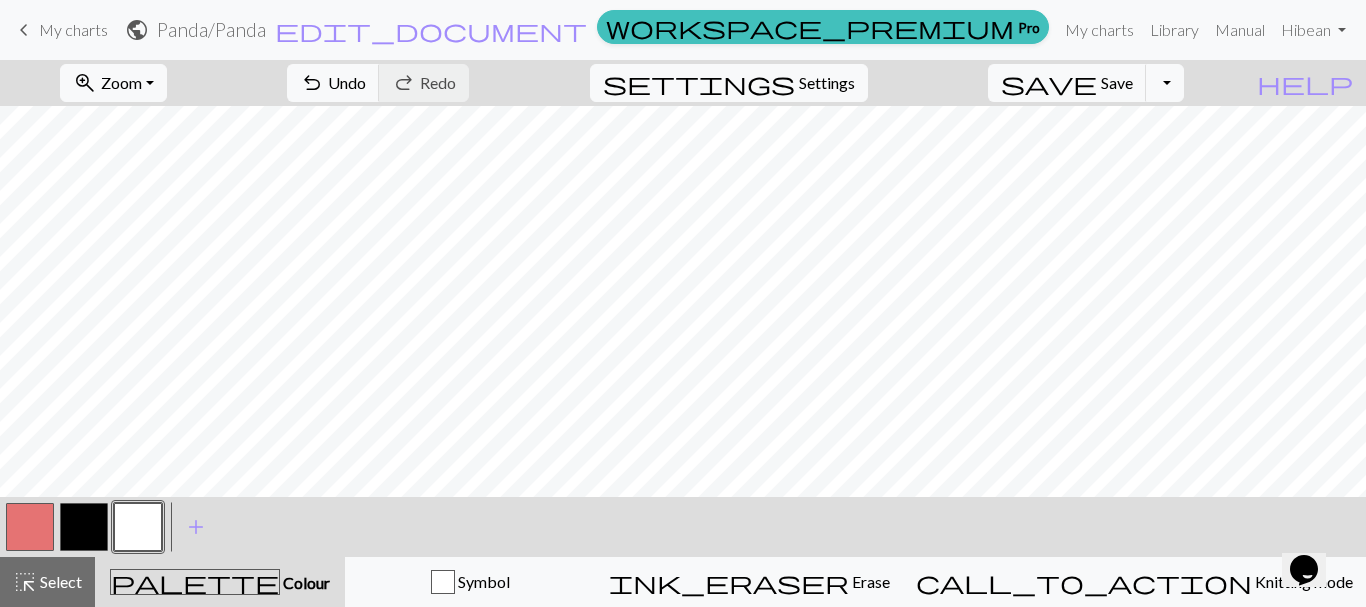 click at bounding box center (84, 527) 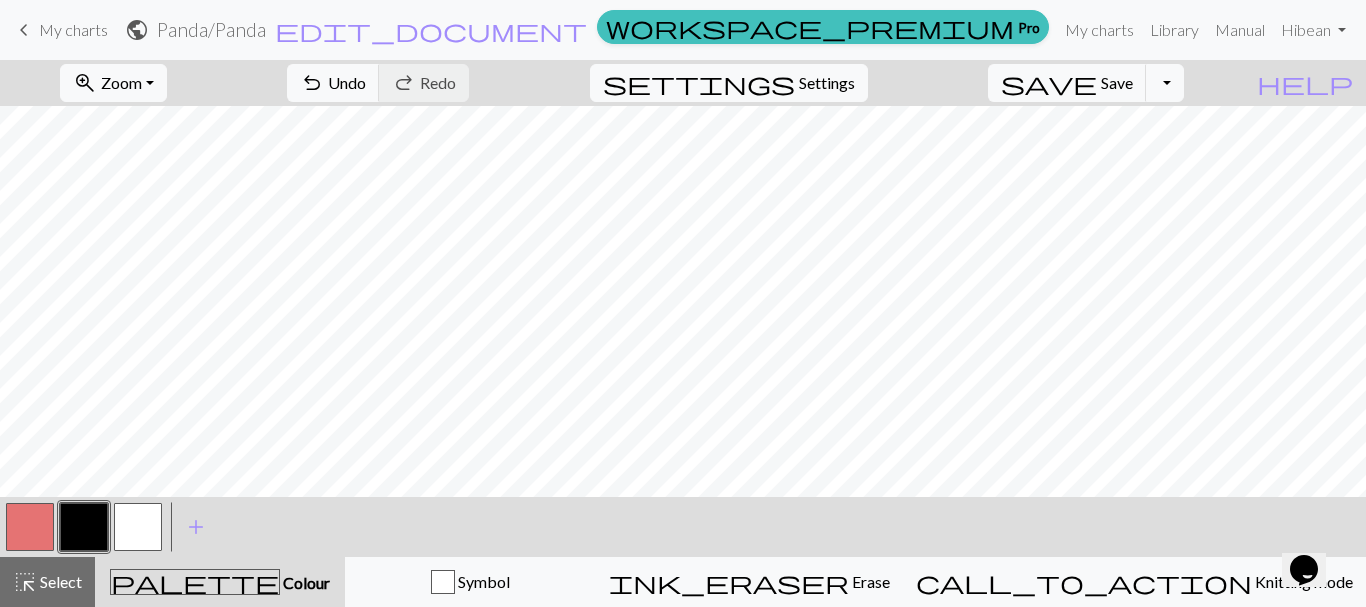 click at bounding box center [138, 527] 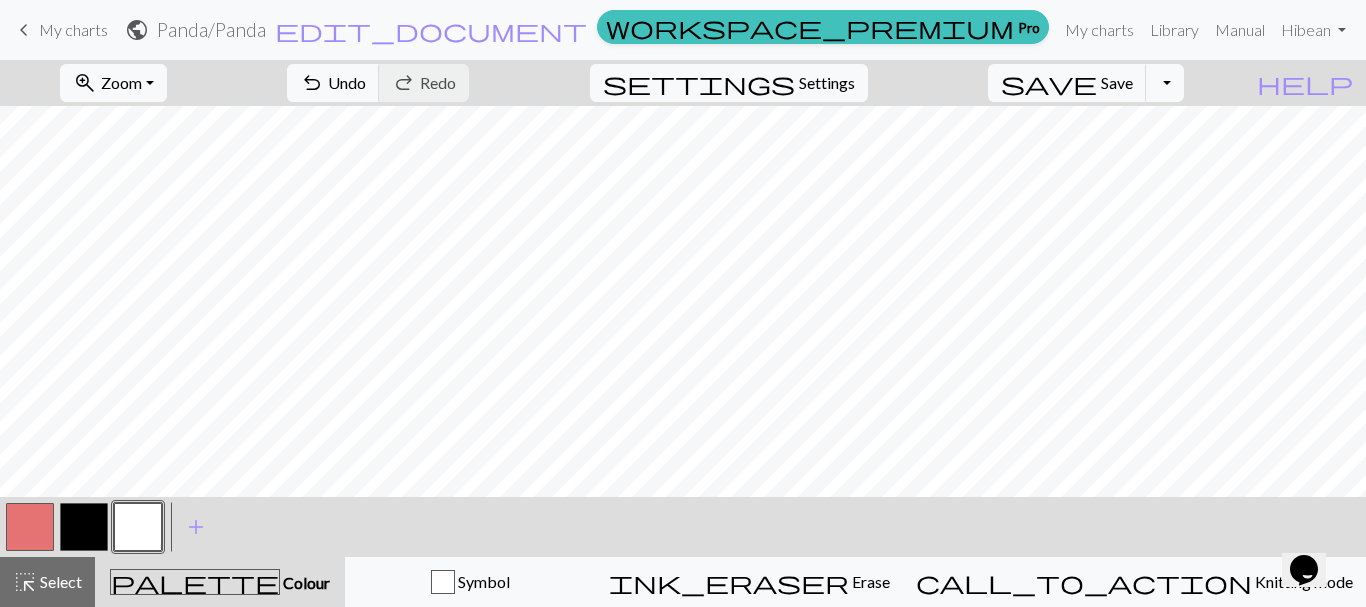 click at bounding box center [84, 527] 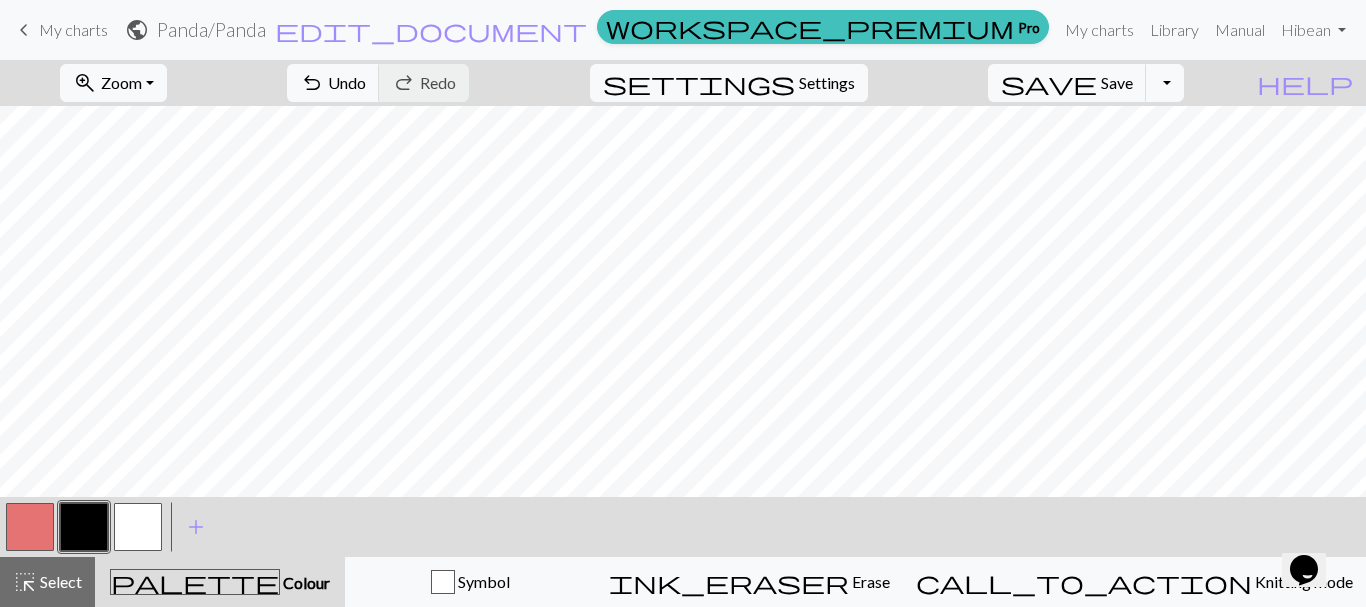 click at bounding box center [138, 527] 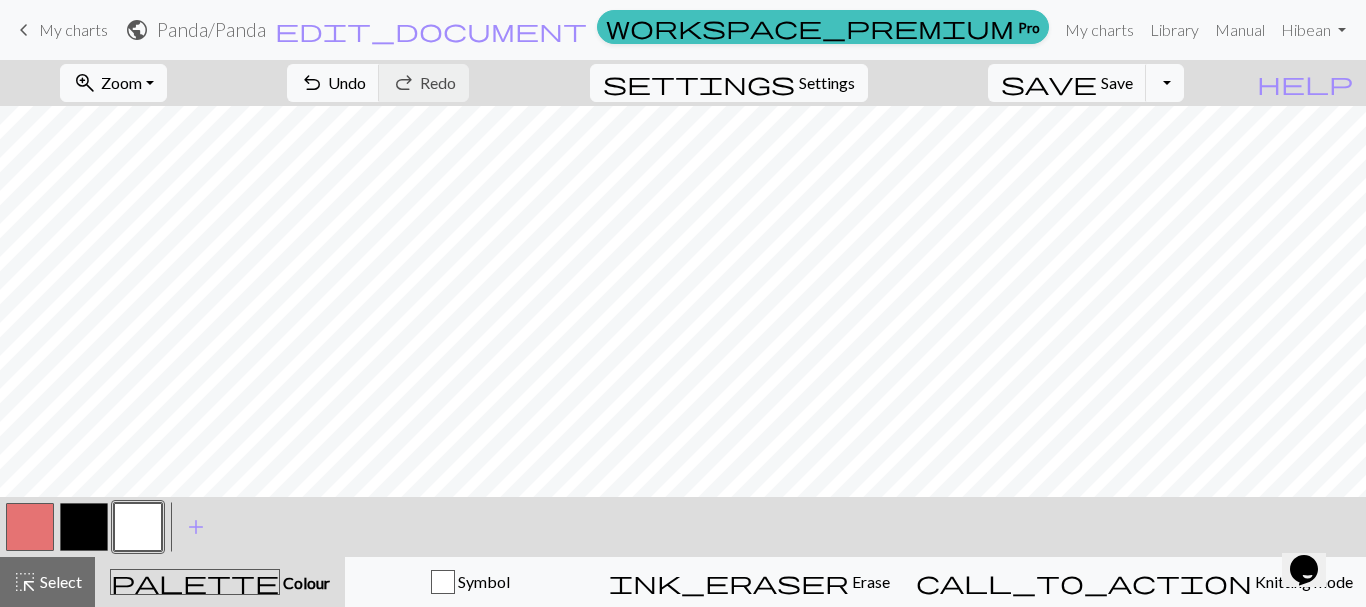 click at bounding box center [84, 527] 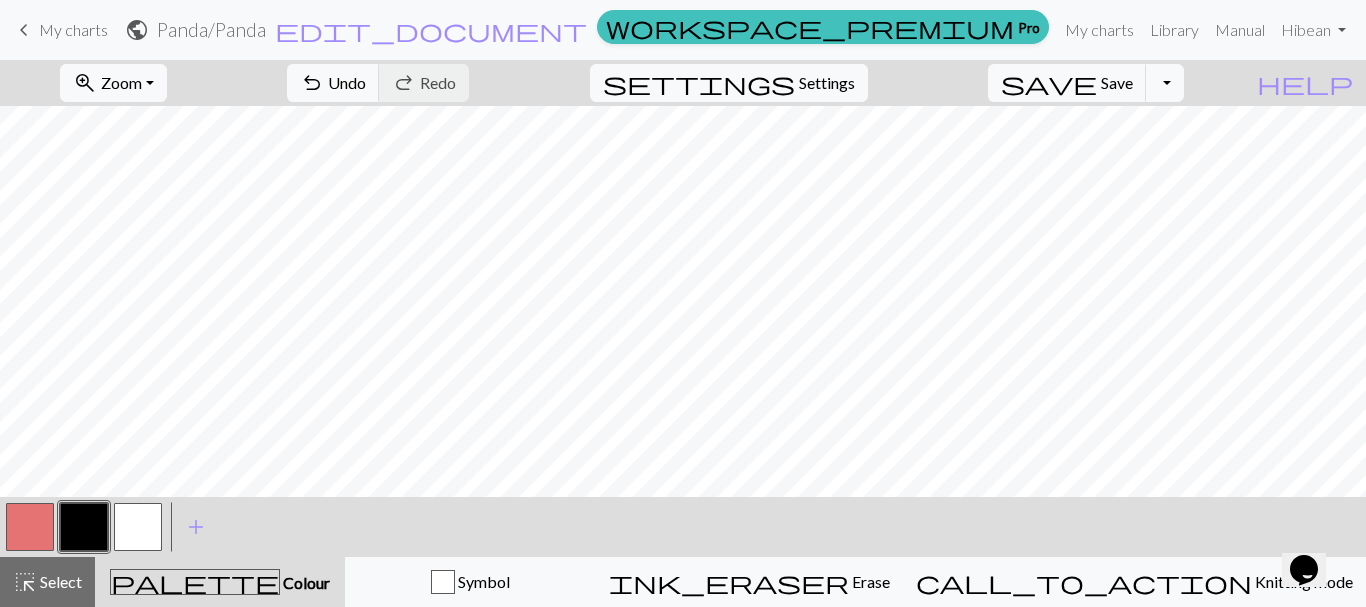 click at bounding box center (138, 527) 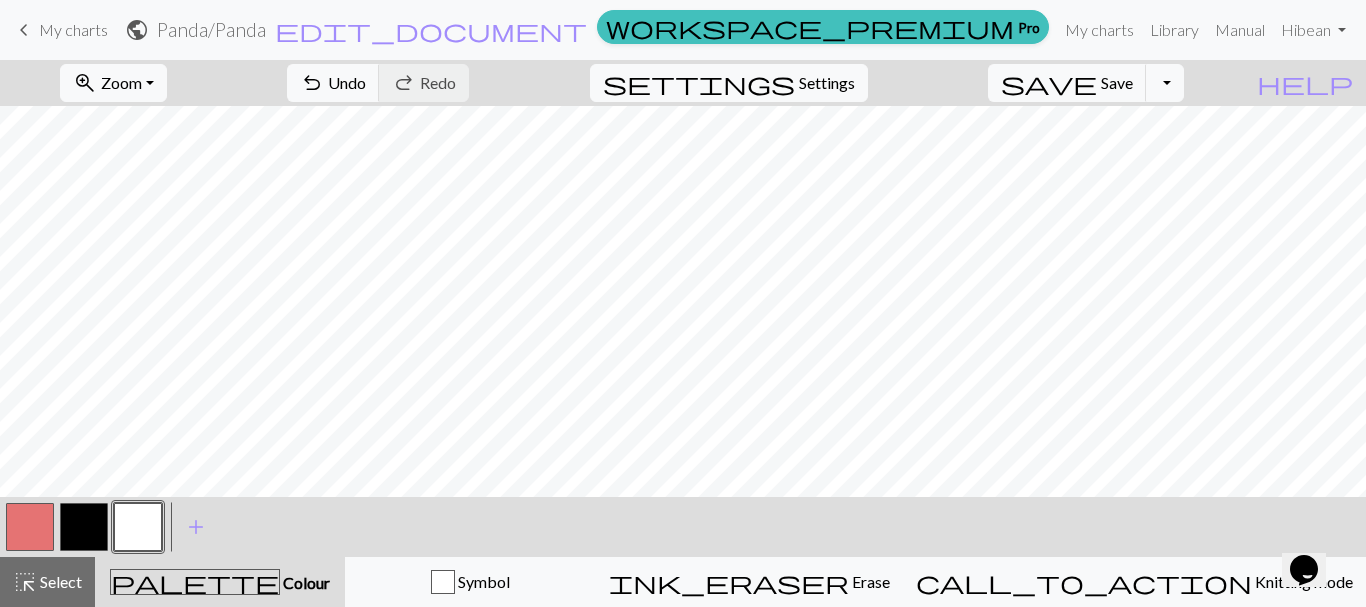 click at bounding box center [84, 527] 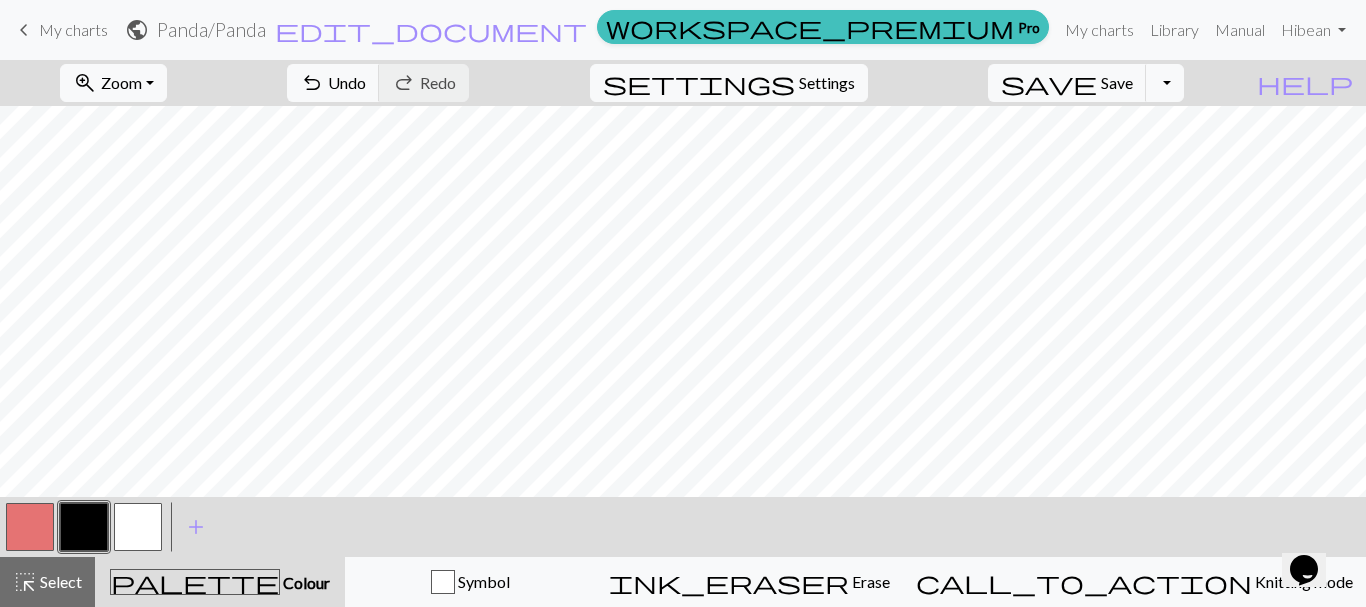 click at bounding box center [30, 527] 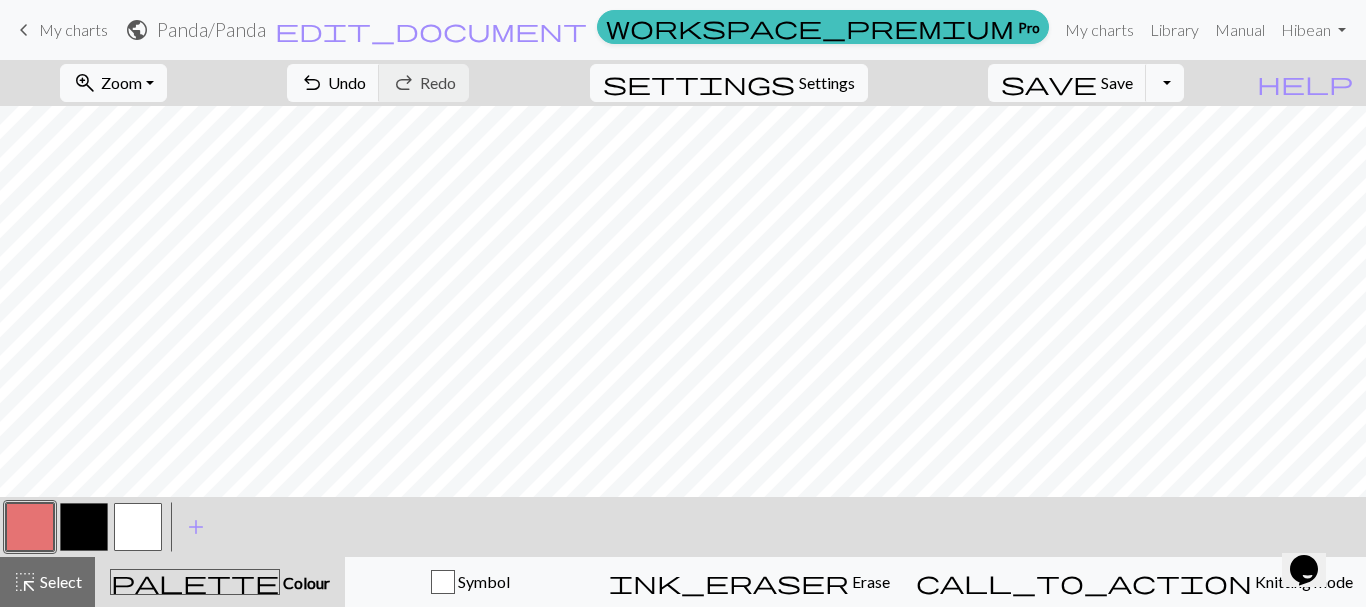 click at bounding box center [84, 527] 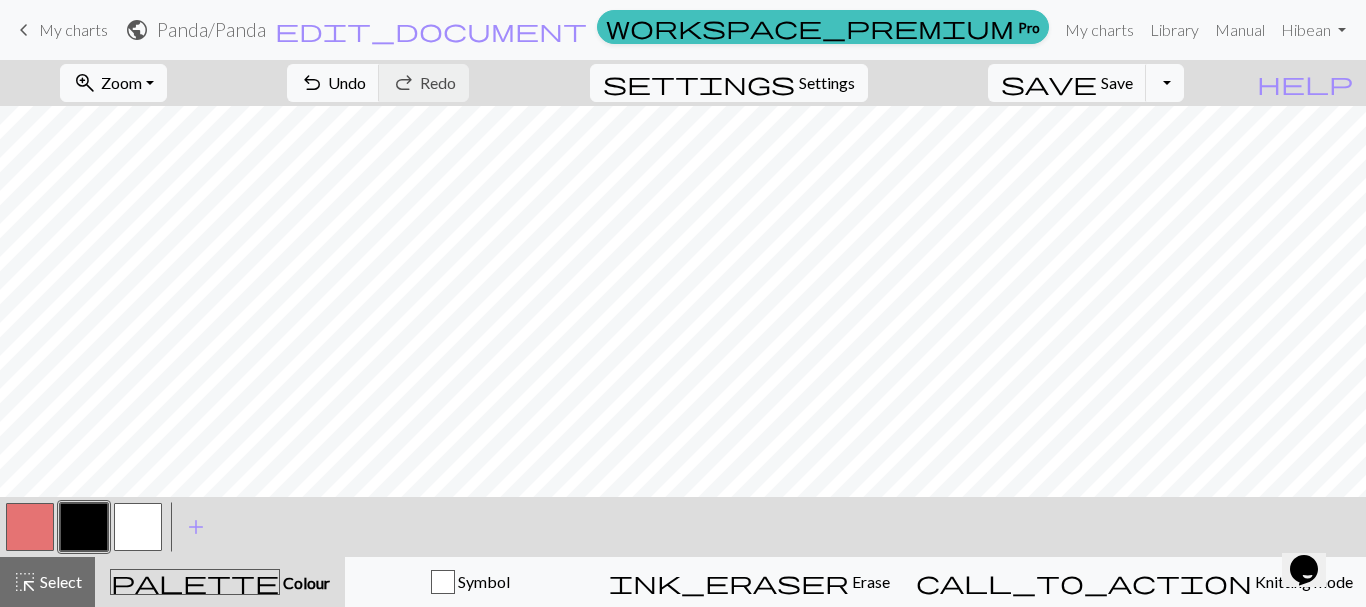 click at bounding box center (138, 527) 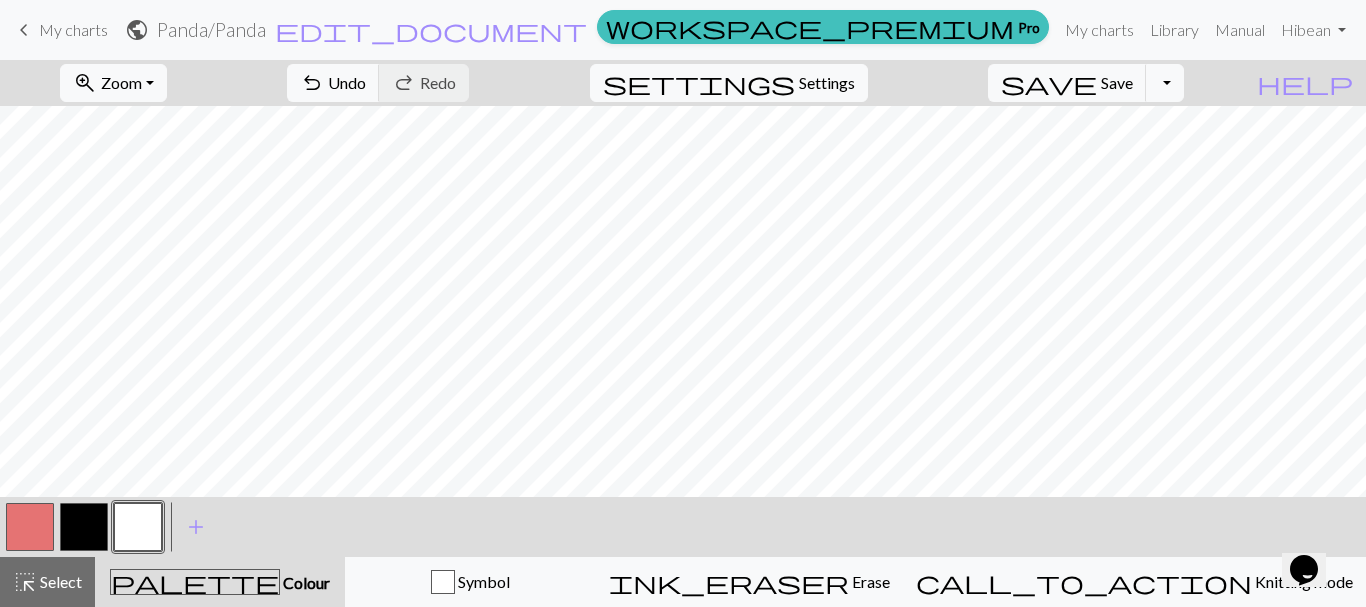 click at bounding box center [84, 527] 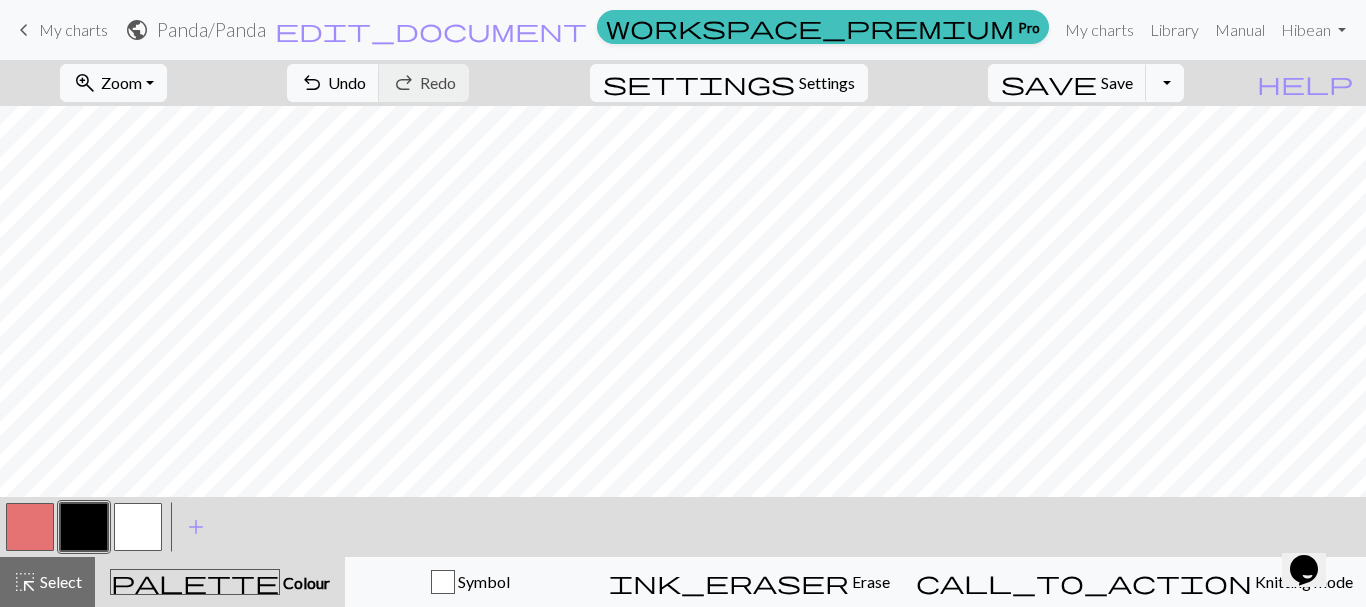 click at bounding box center (138, 527) 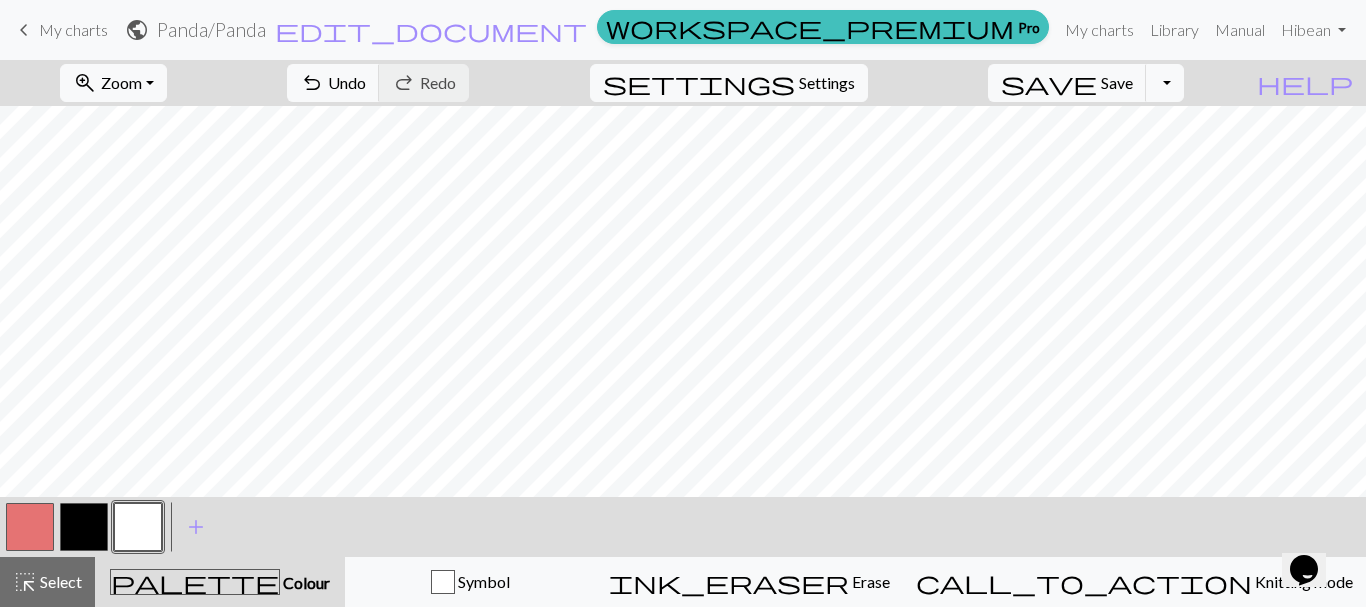 click at bounding box center [84, 527] 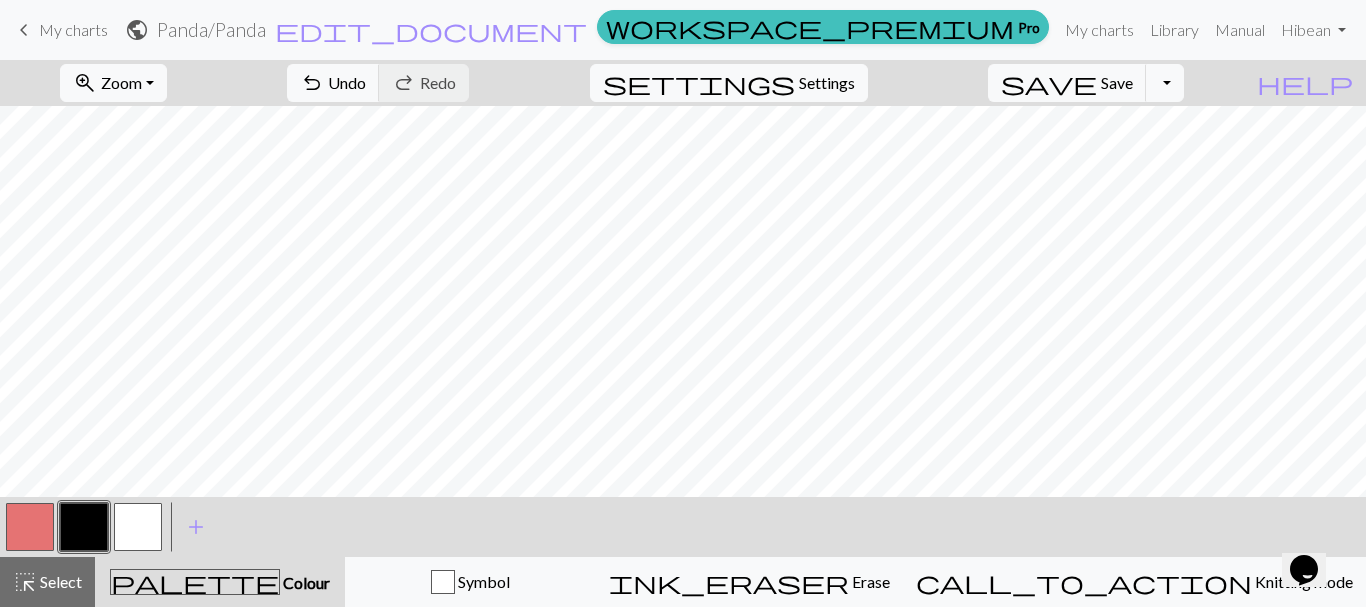 click at bounding box center (138, 527) 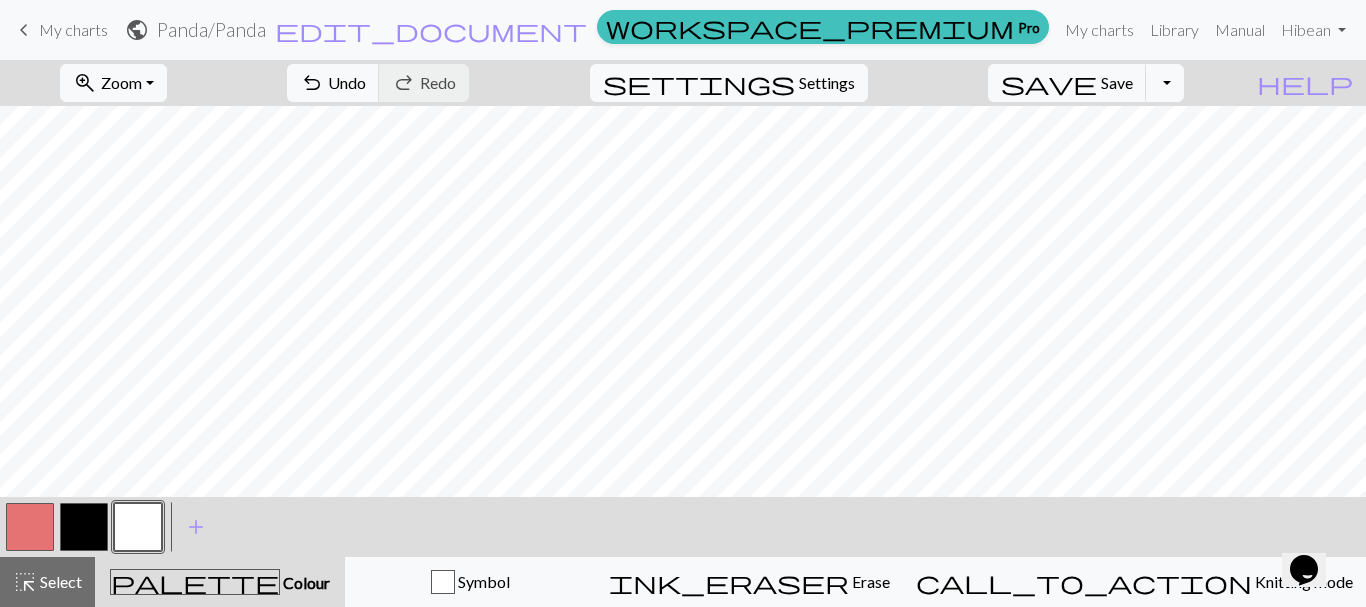click at bounding box center [30, 527] 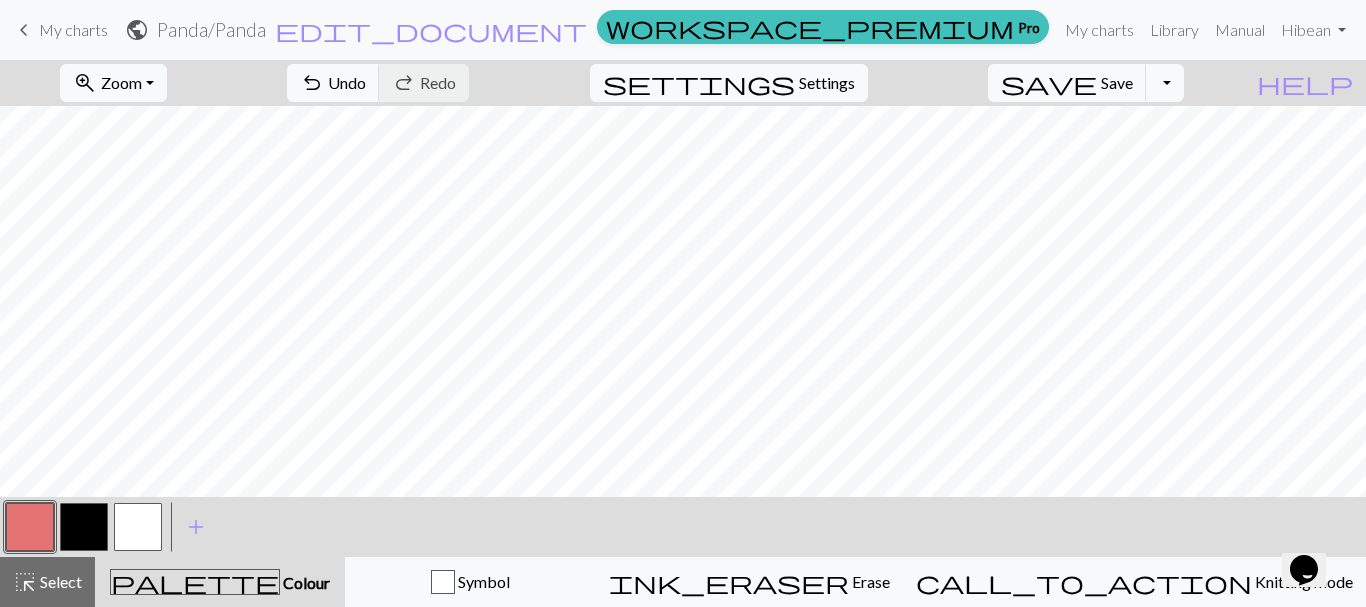 click at bounding box center [138, 527] 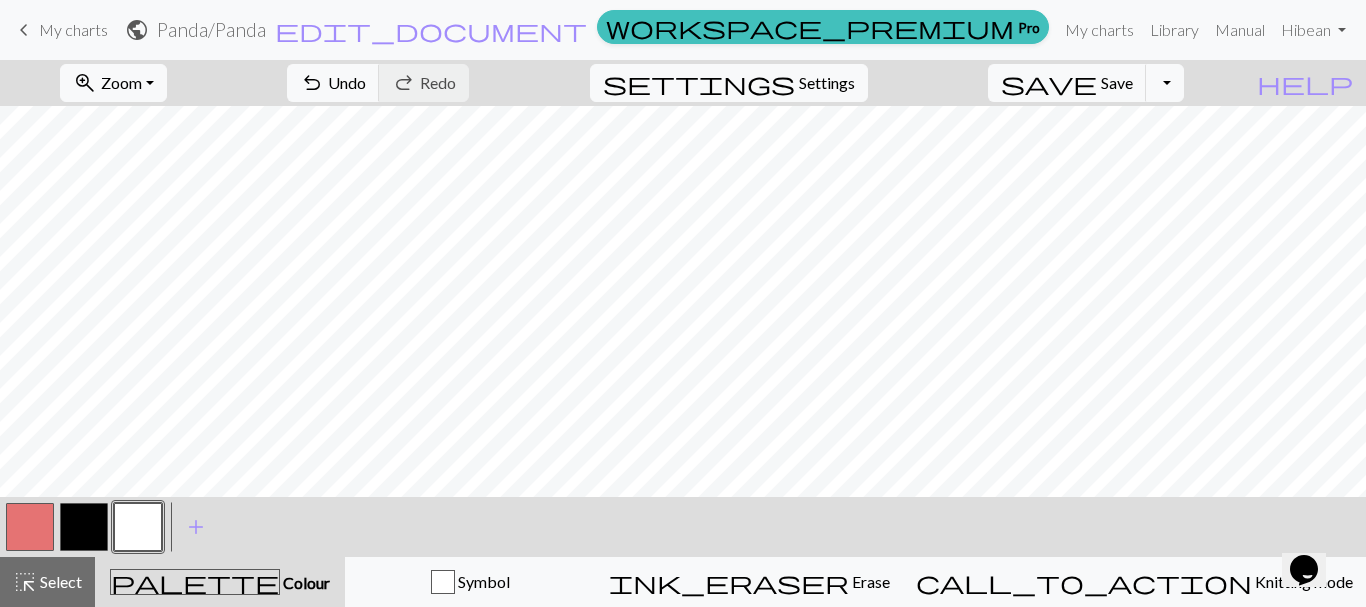 click at bounding box center (84, 527) 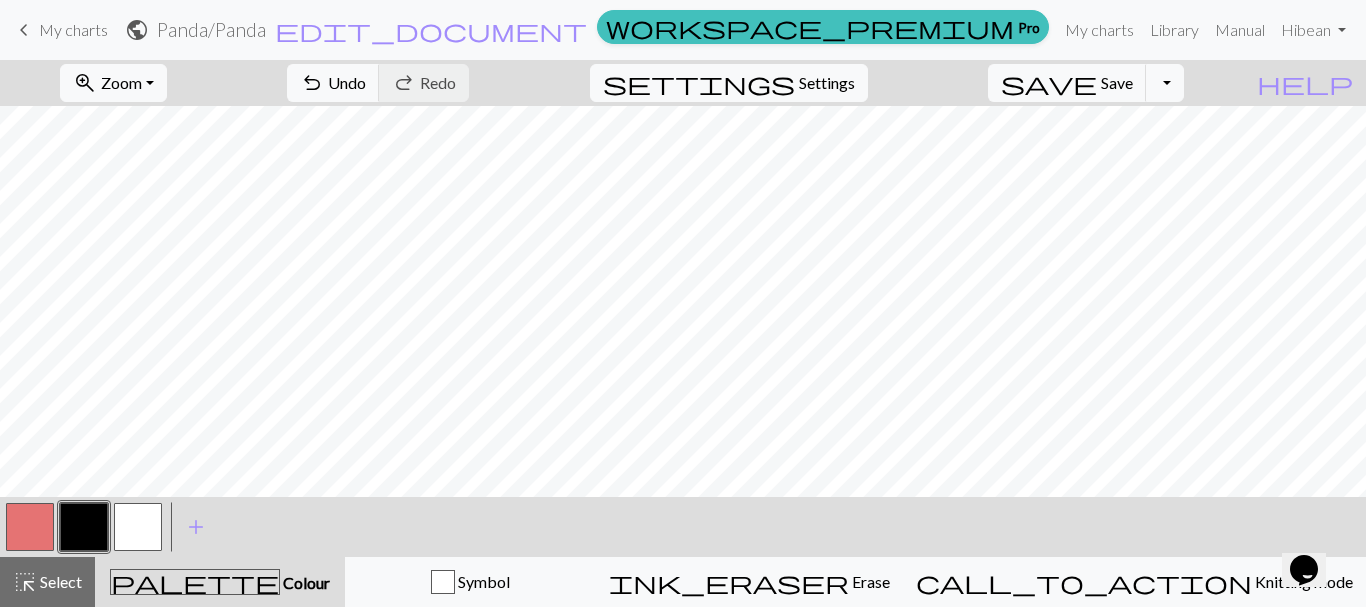 click at bounding box center (30, 527) 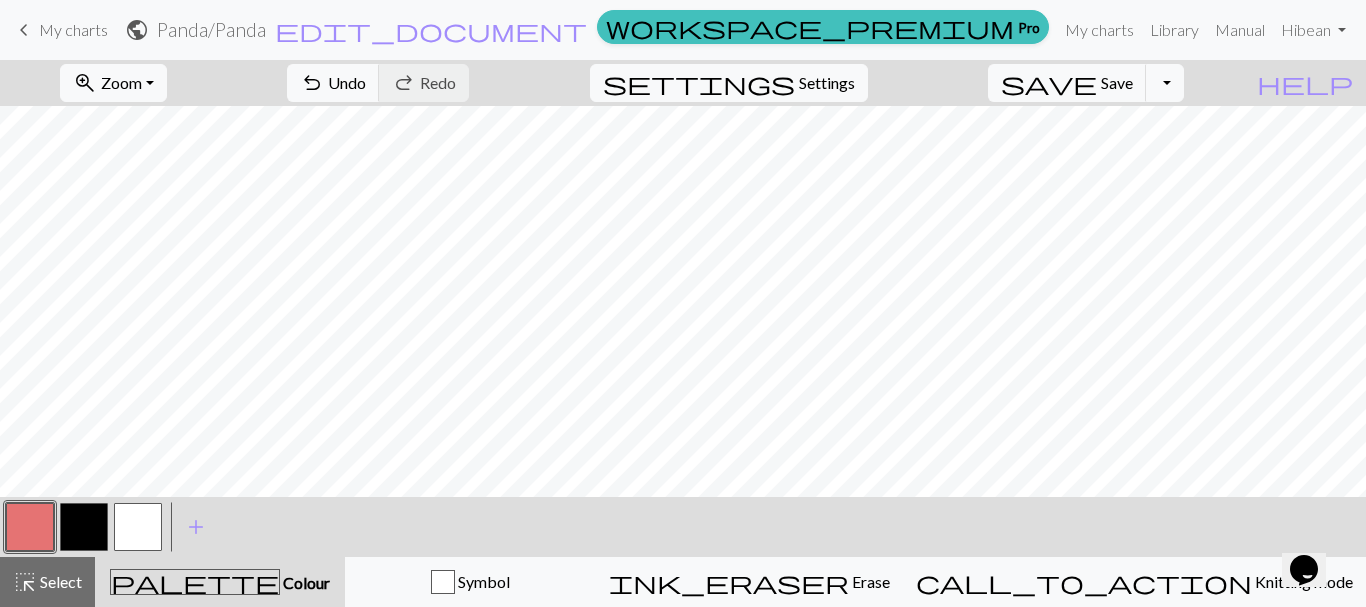 click at bounding box center (84, 527) 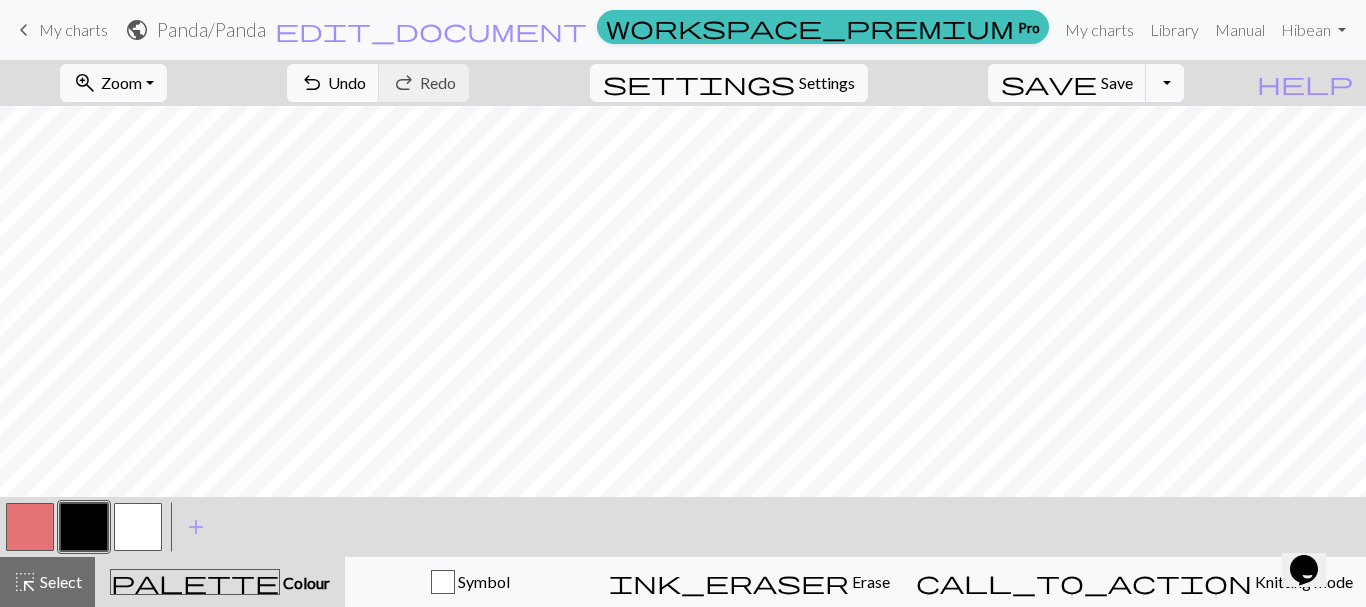 click at bounding box center [30, 527] 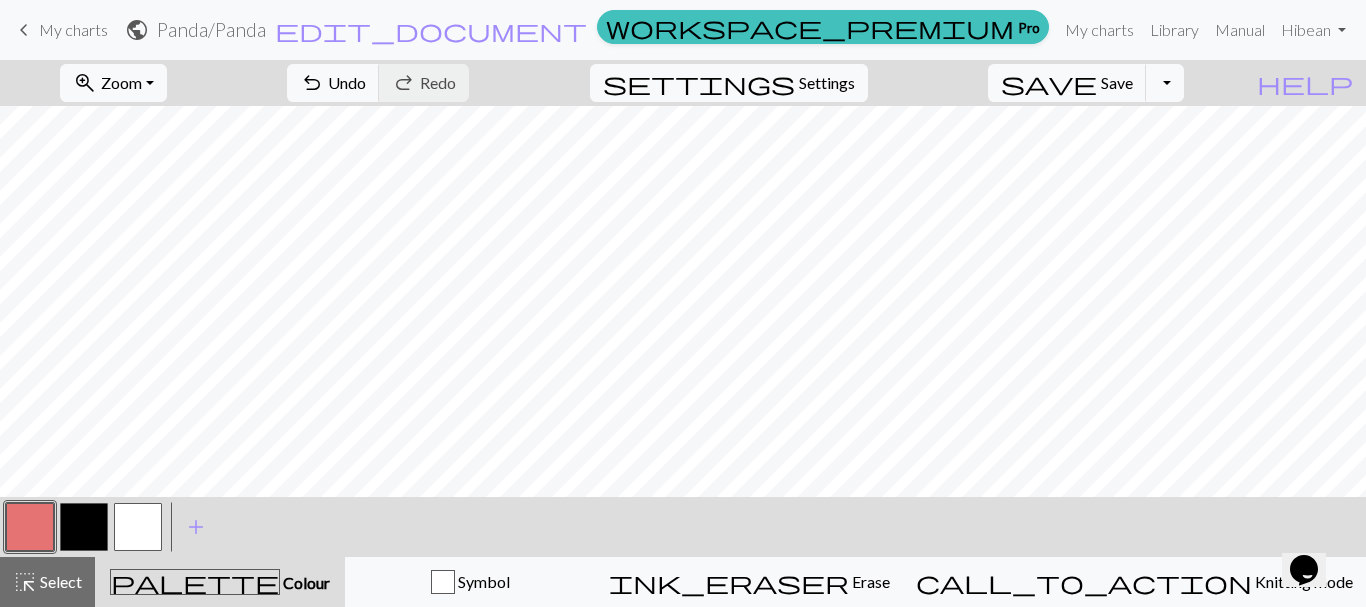 click at bounding box center (84, 527) 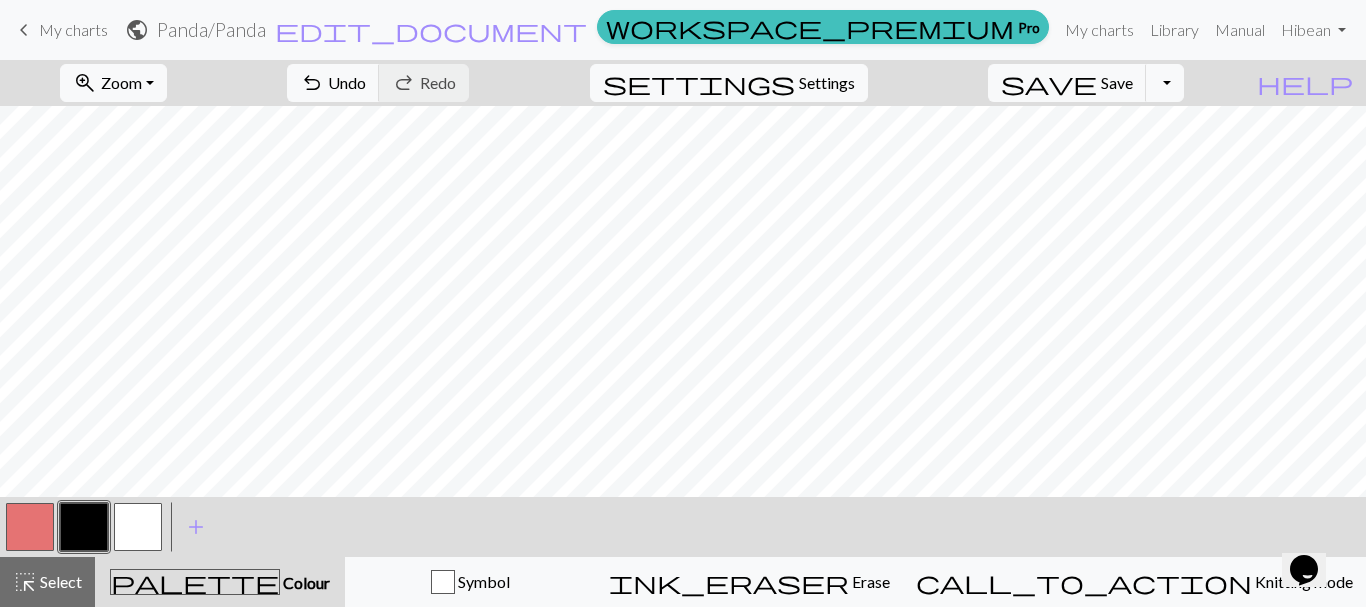 click at bounding box center (30, 527) 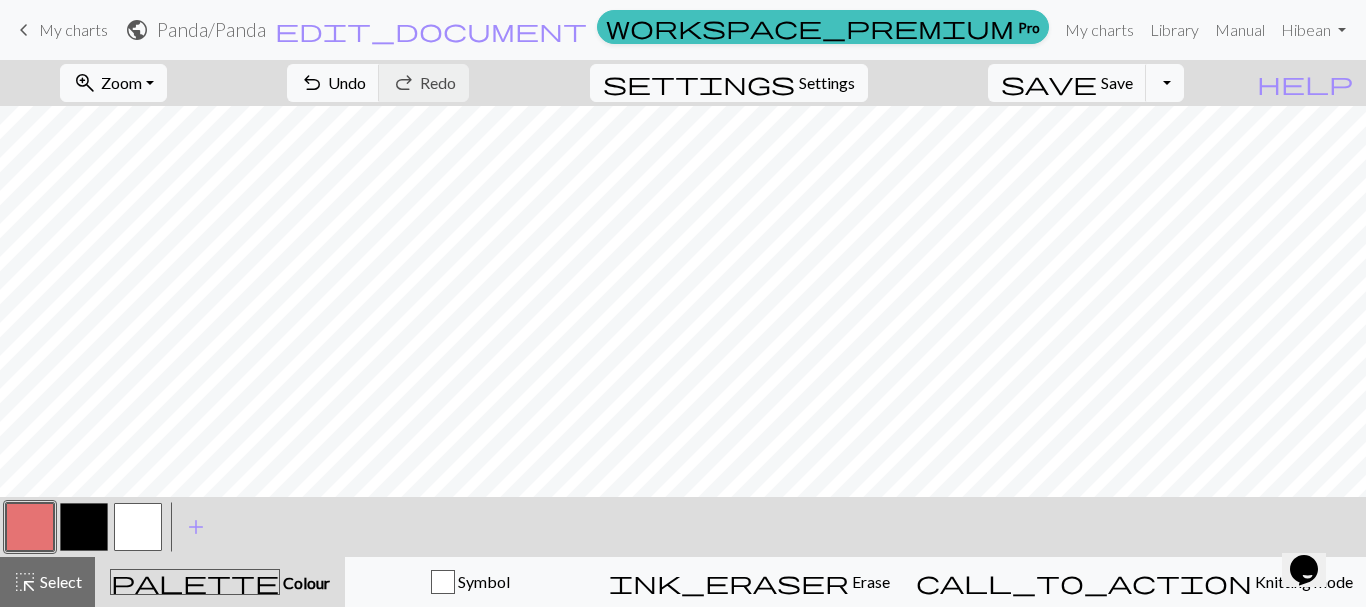 click at bounding box center [138, 527] 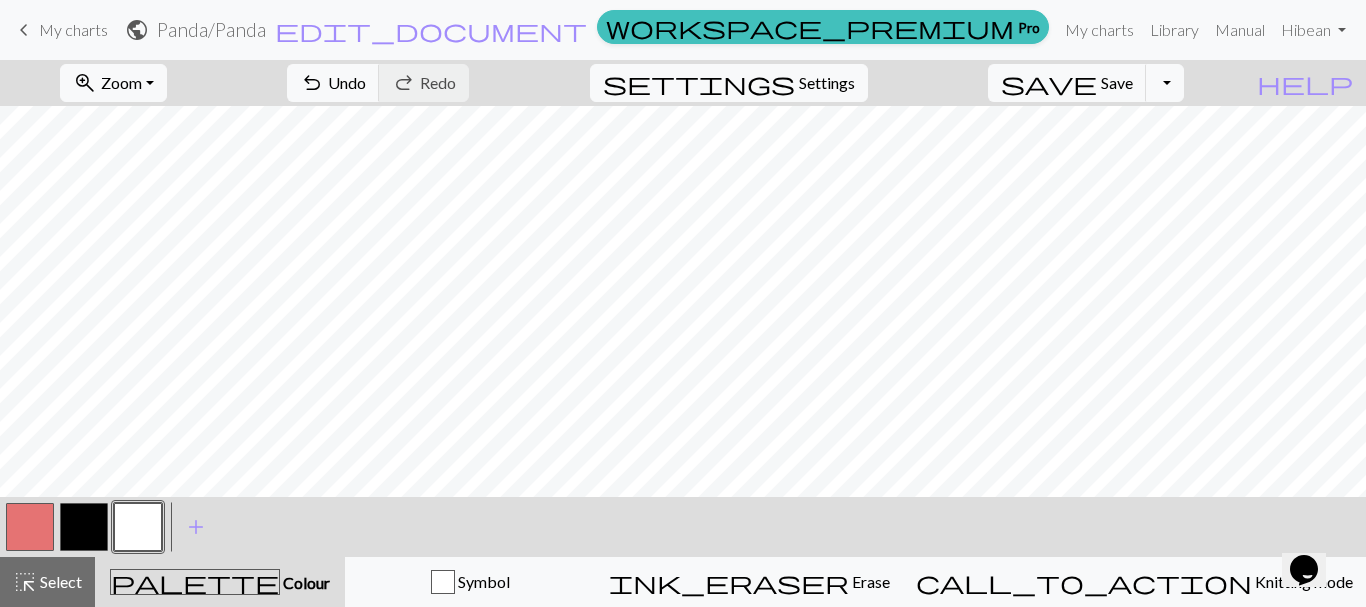 click at bounding box center (30, 527) 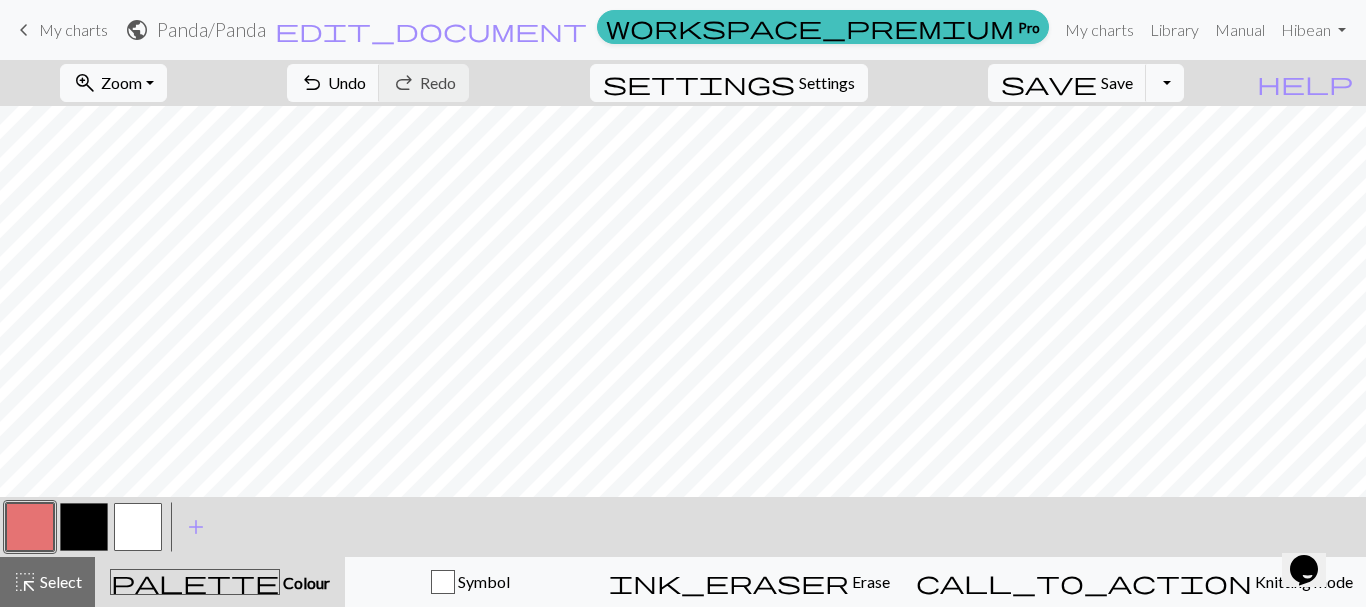 click at bounding box center [138, 527] 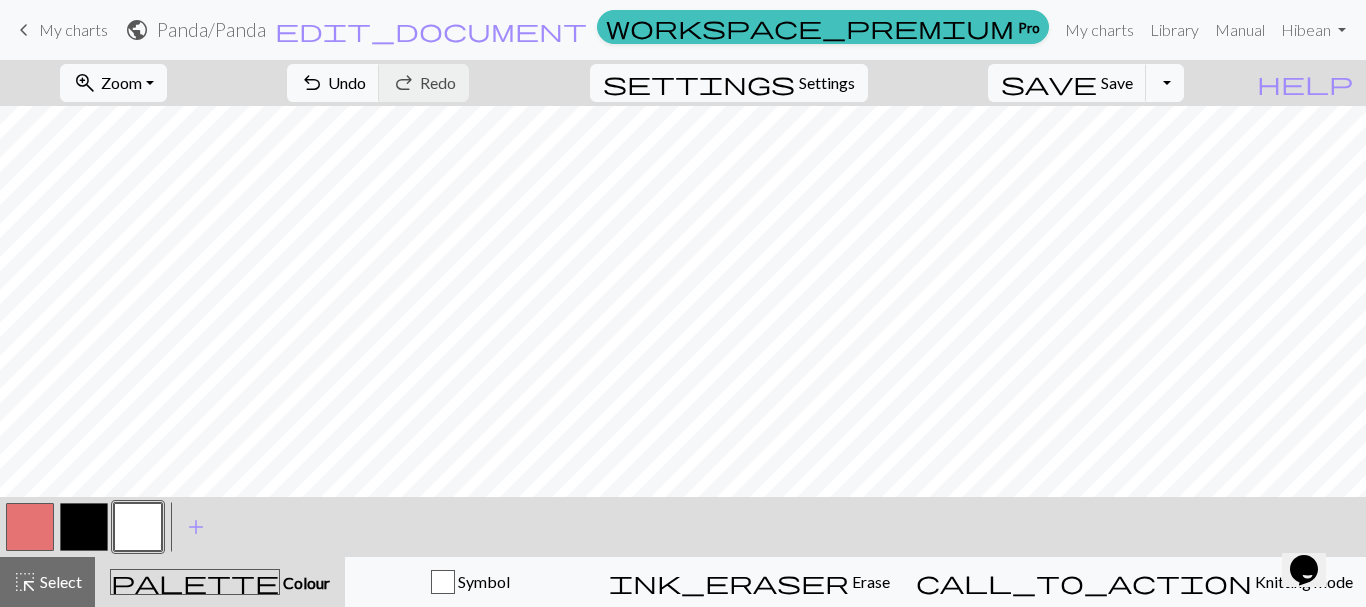 click at bounding box center (84, 527) 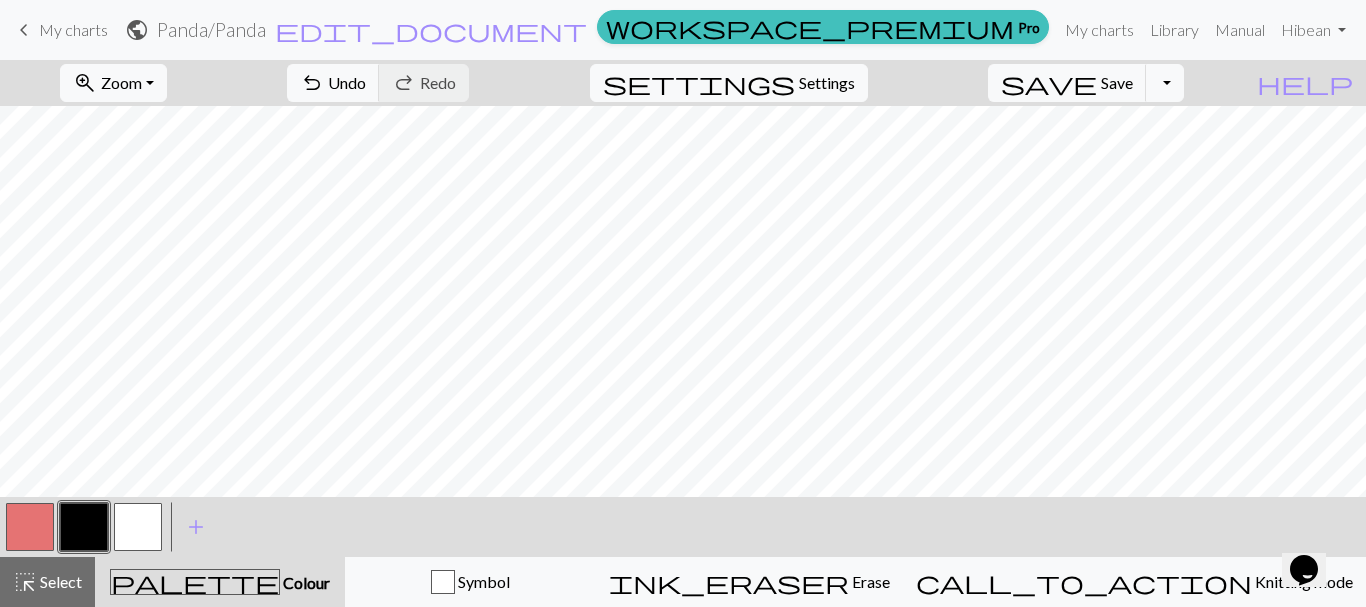 click at bounding box center (30, 527) 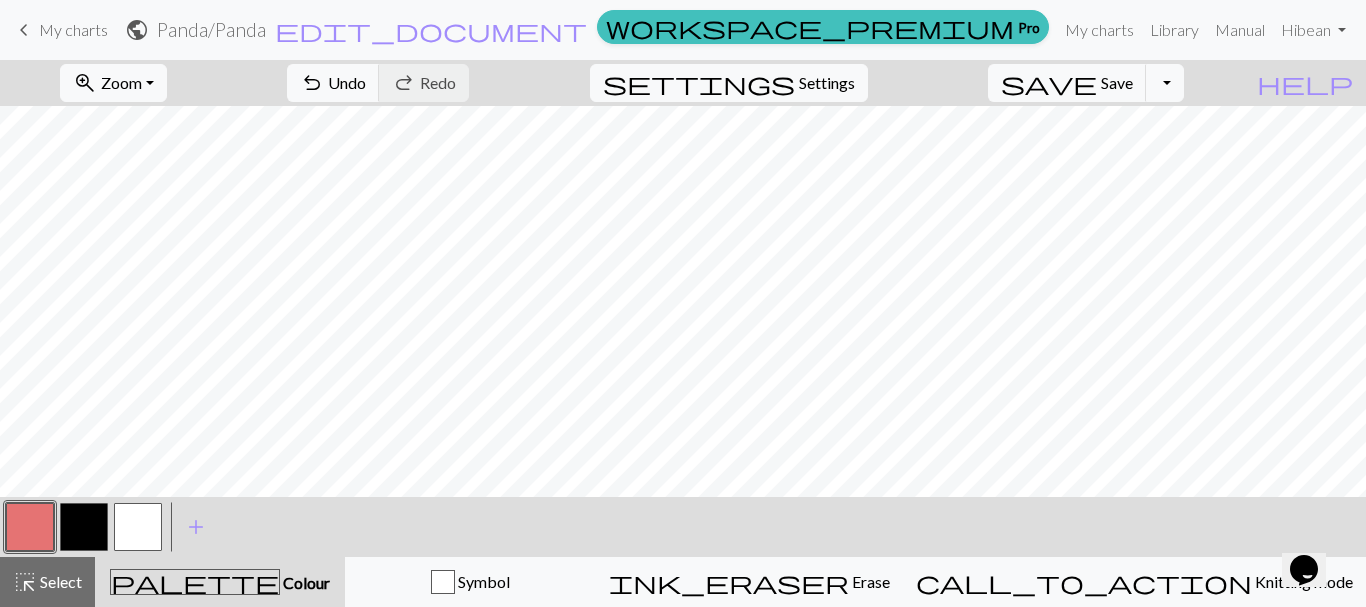 click at bounding box center [84, 527] 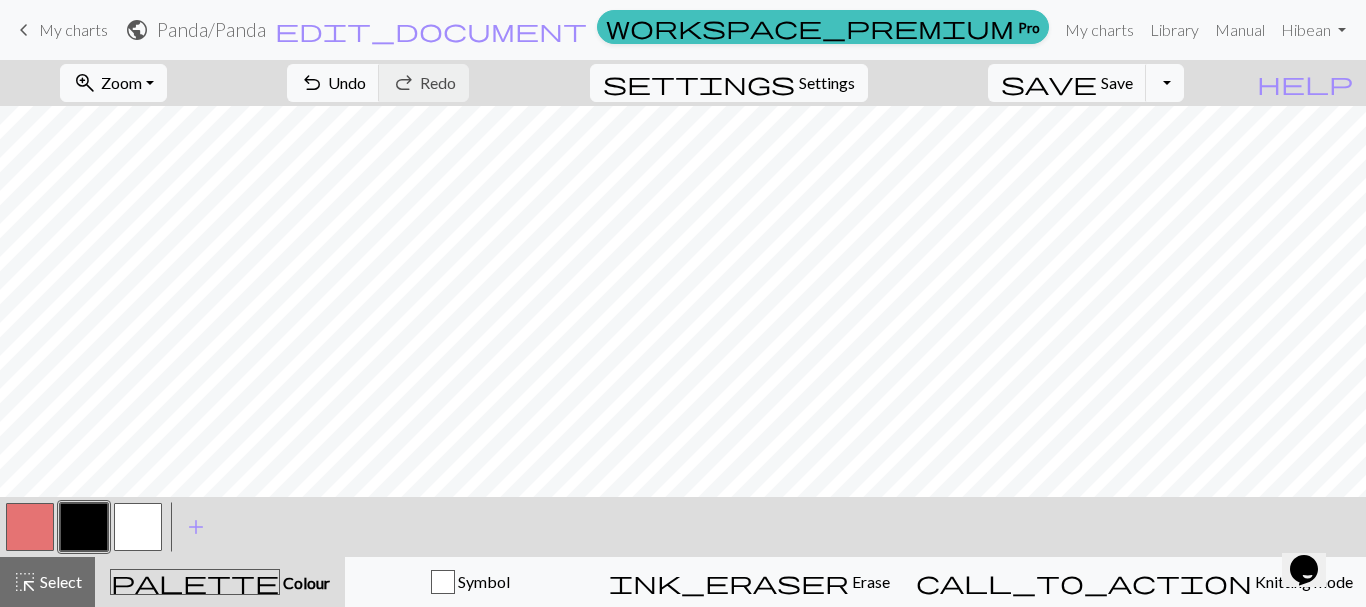 click at bounding box center (138, 527) 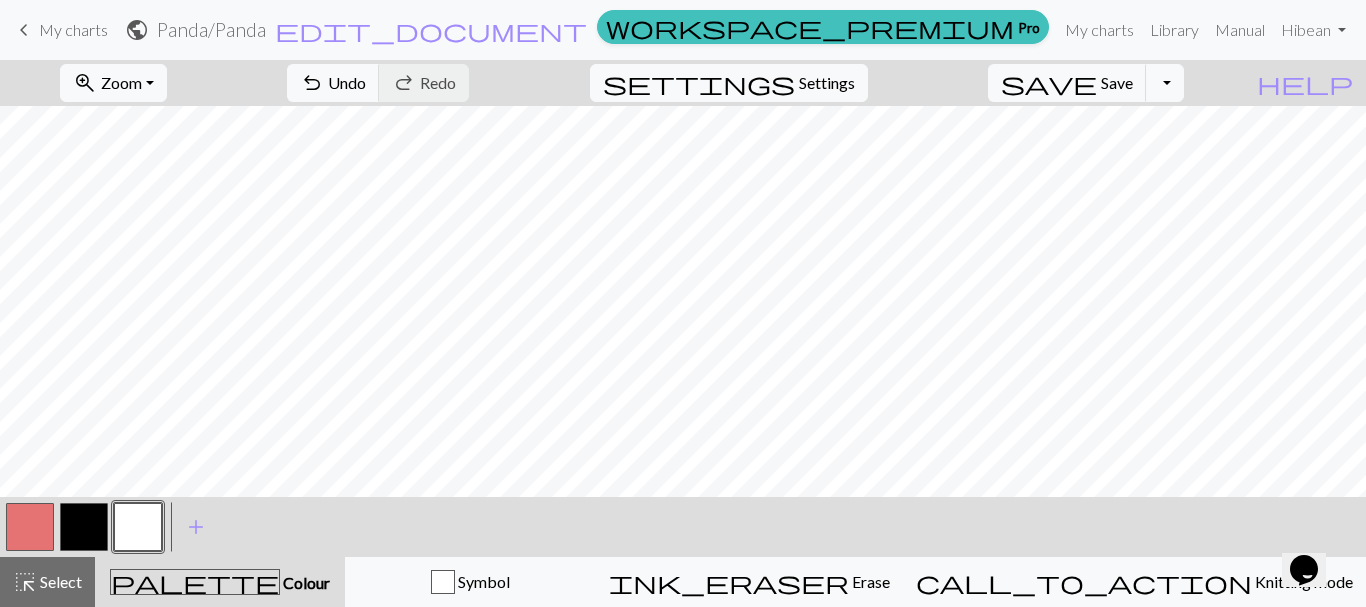 click at bounding box center [30, 527] 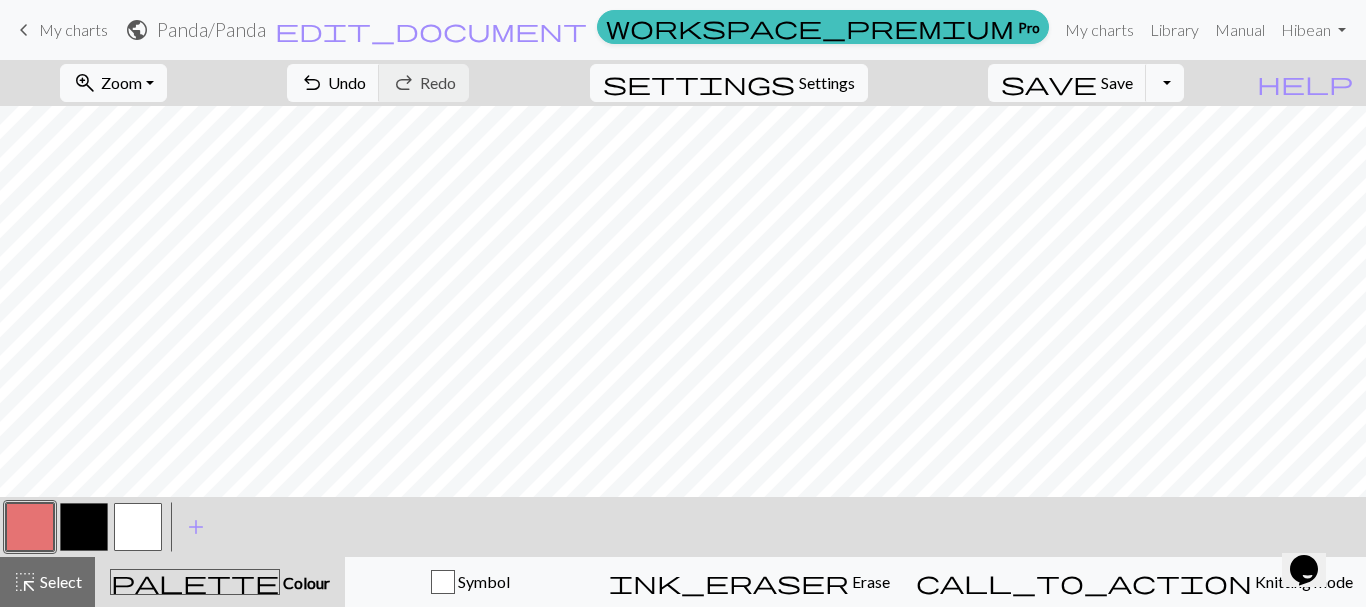 click at bounding box center (138, 527) 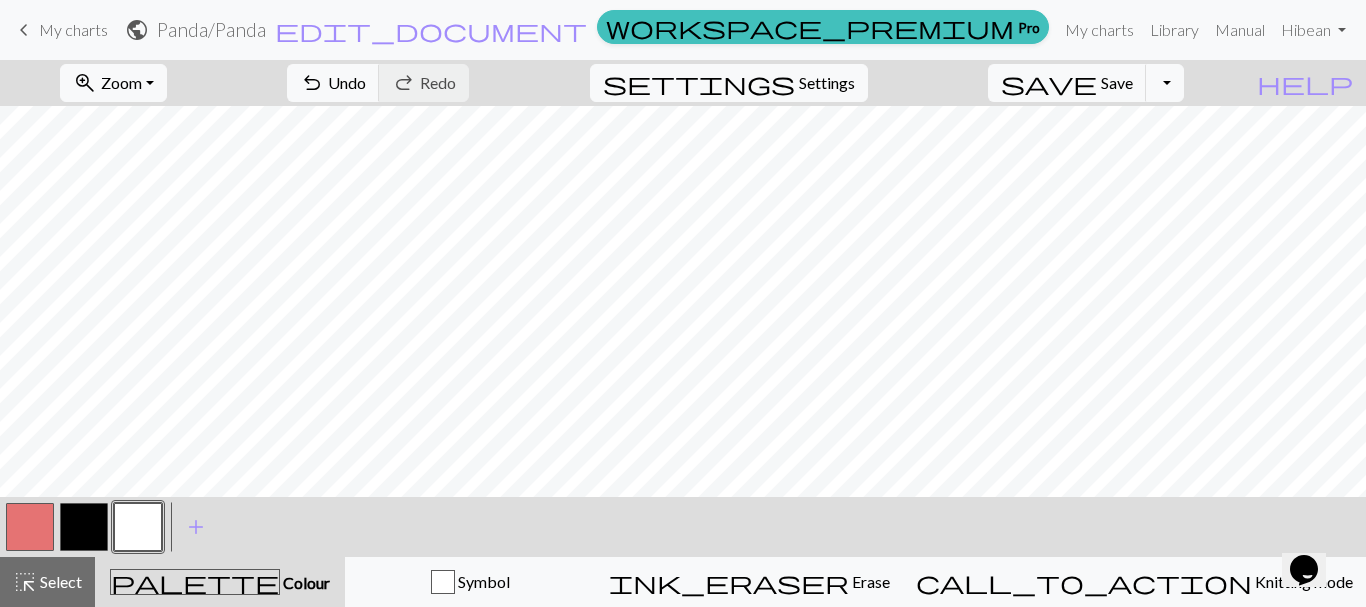 click at bounding box center [84, 527] 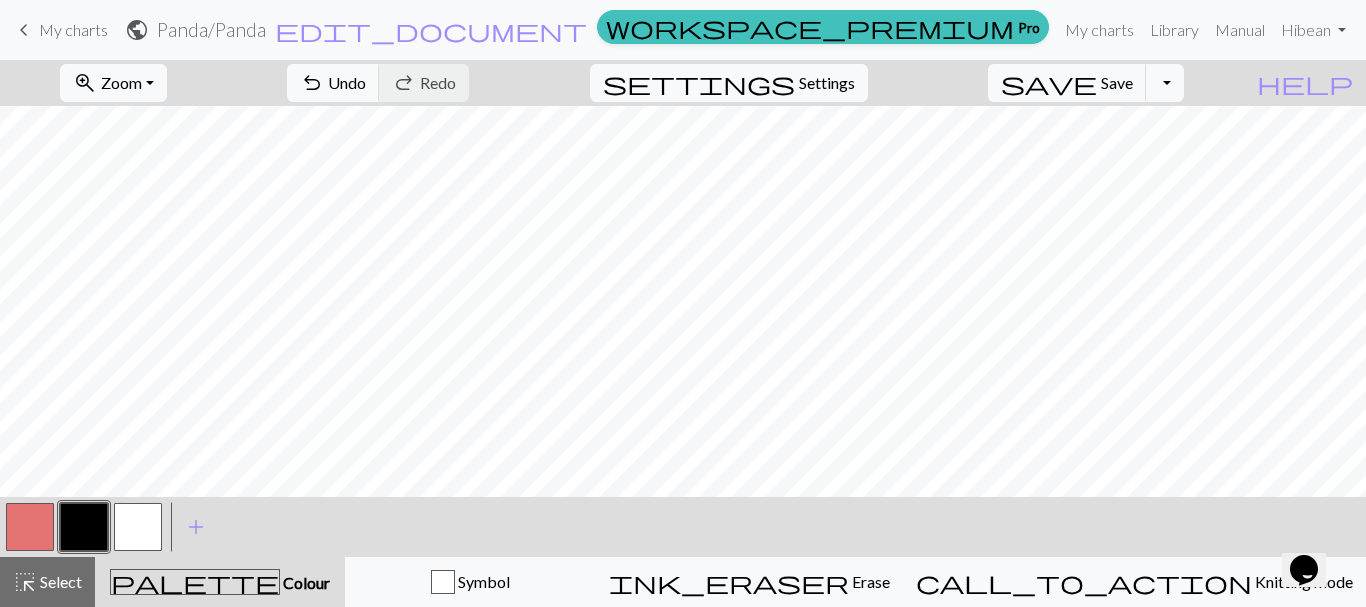 click at bounding box center (30, 527) 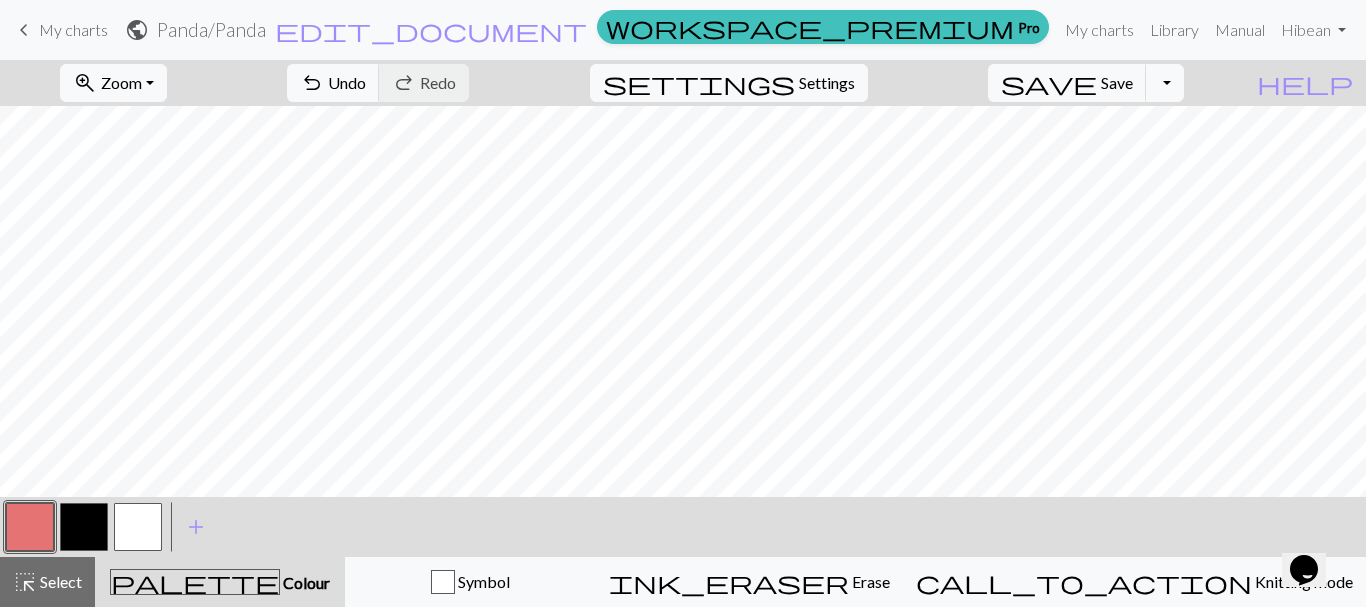 click at bounding box center (84, 527) 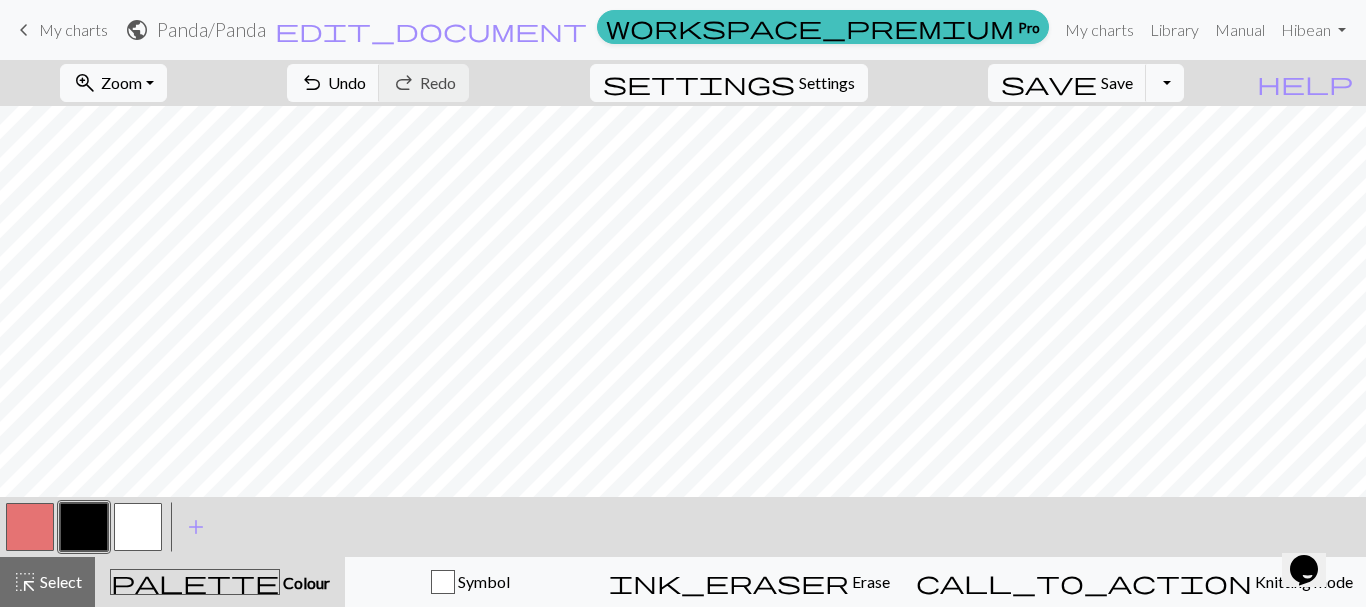 click at bounding box center [138, 527] 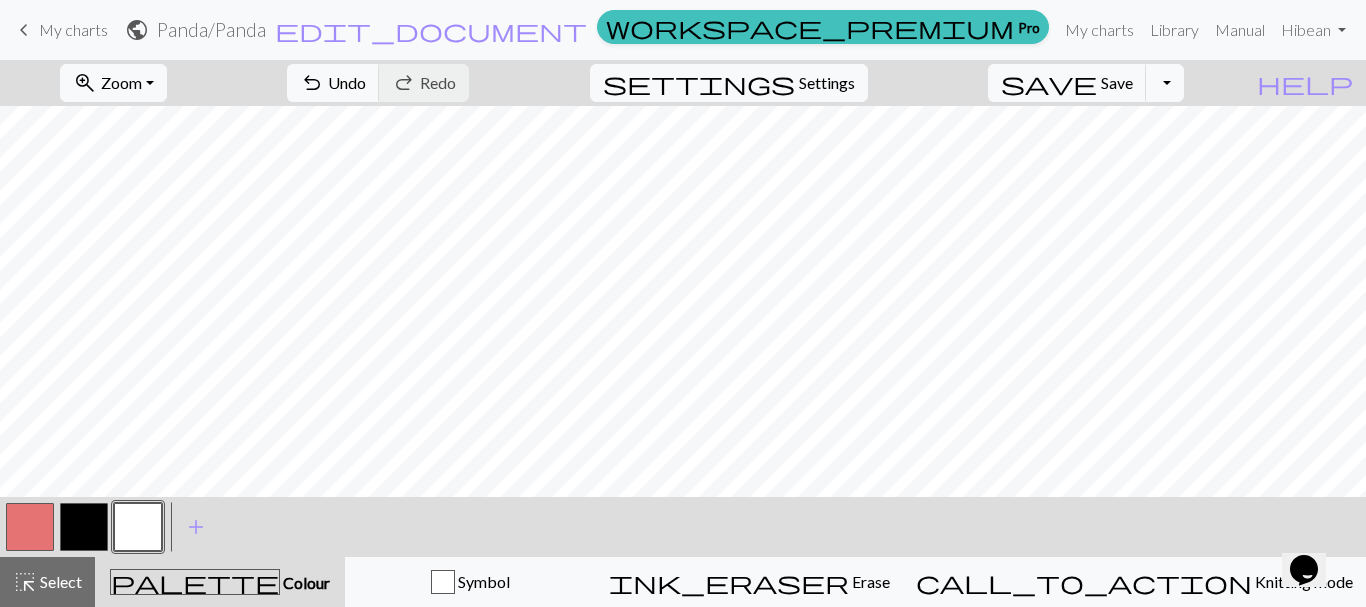 click at bounding box center (84, 527) 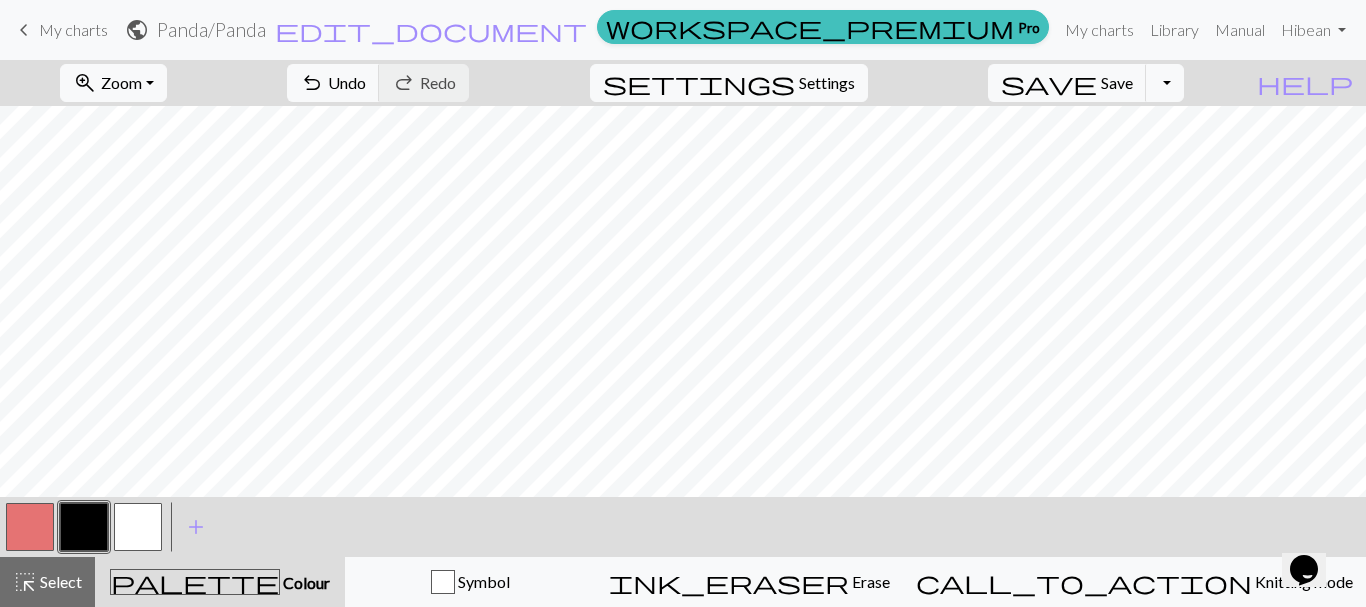 click at bounding box center [30, 527] 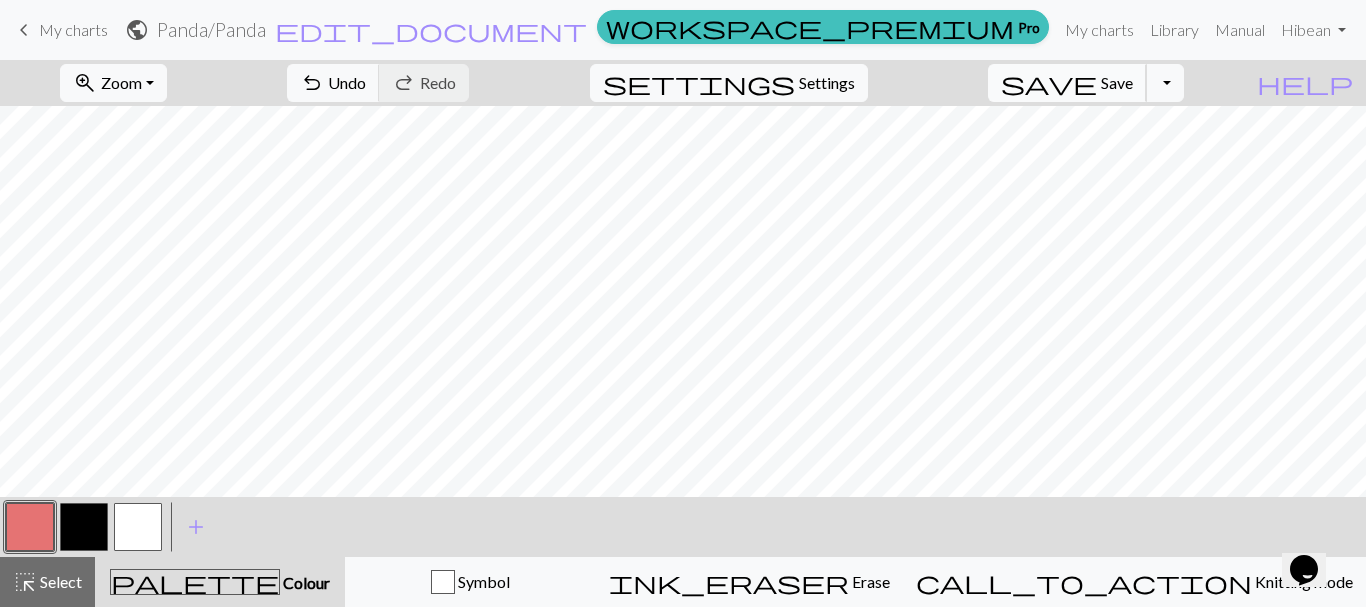 click on "save Save Save" at bounding box center [1067, 83] 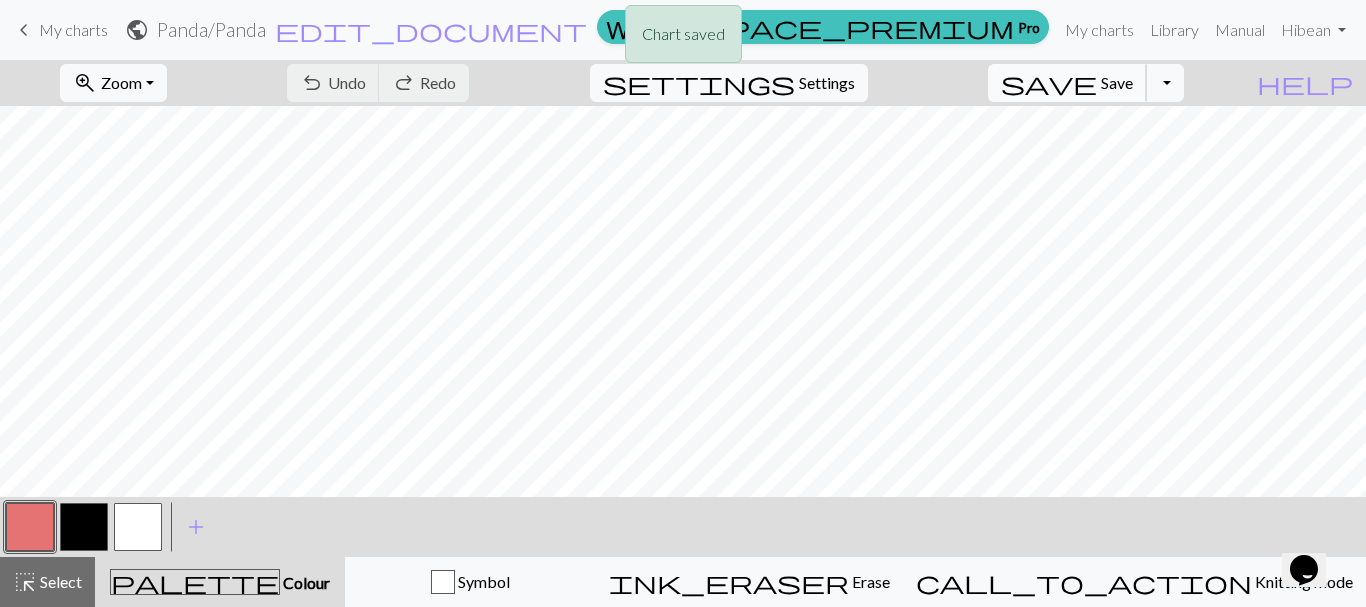 click on "Chart saved" at bounding box center (683, 39) 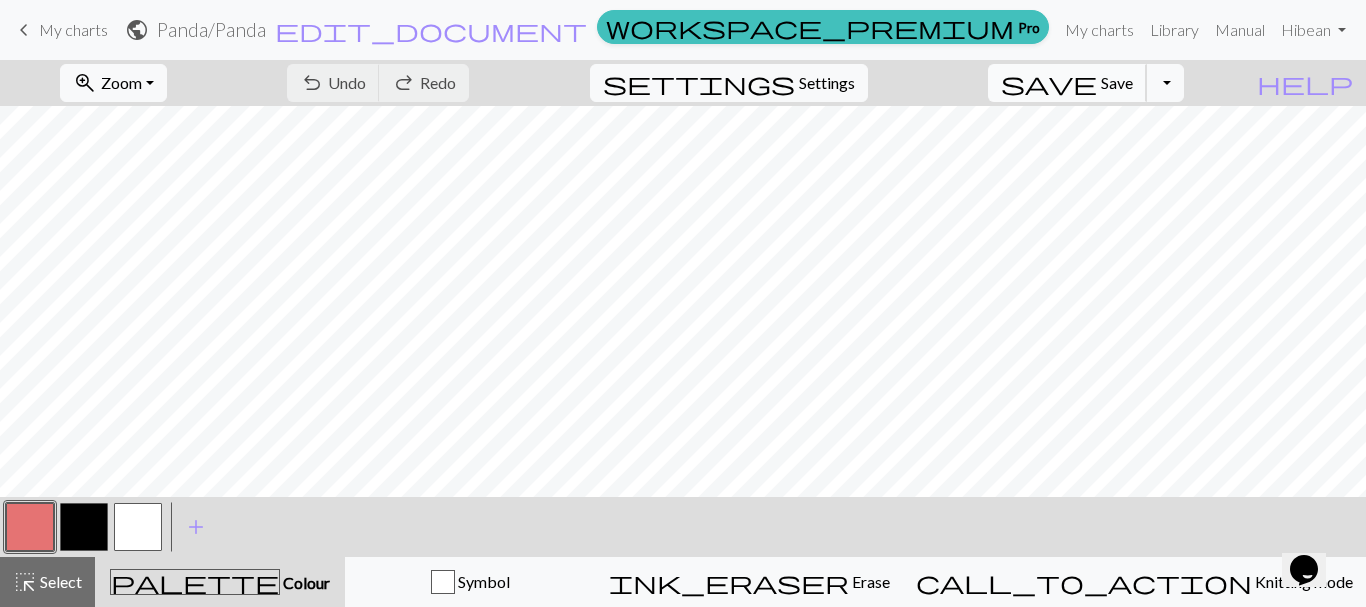 click on "save" at bounding box center (1049, 83) 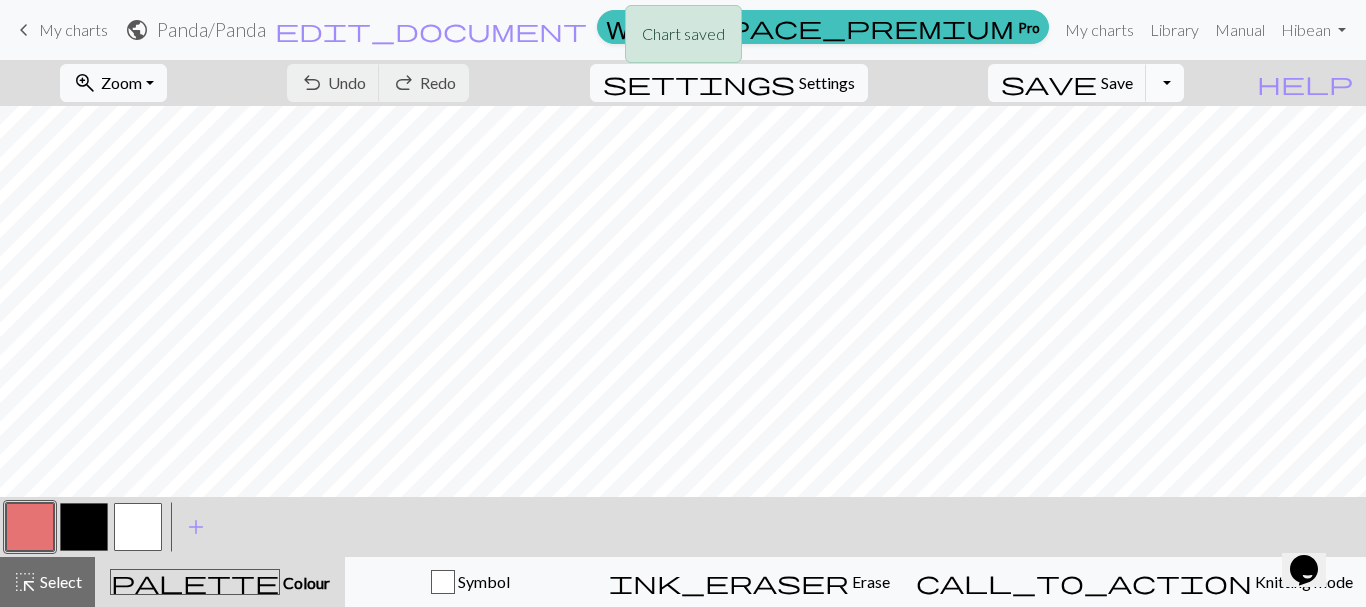 click on "Toggle Dropdown" at bounding box center [1165, 83] 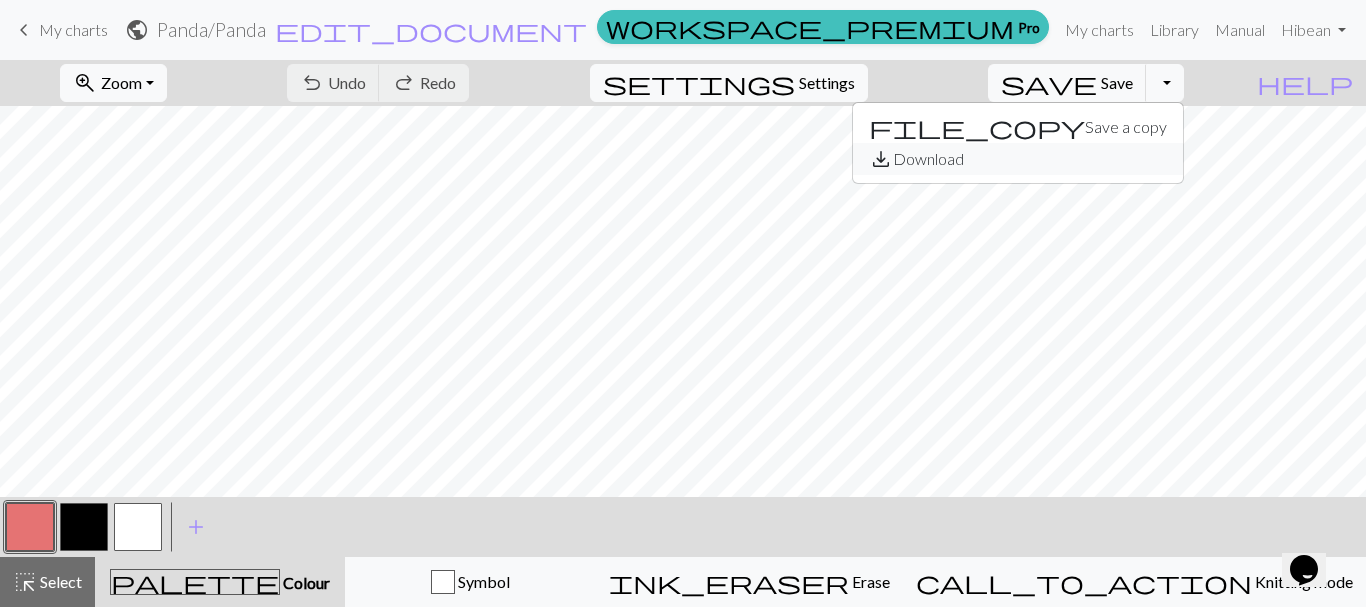 click on "save_alt  Download" at bounding box center (1018, 159) 